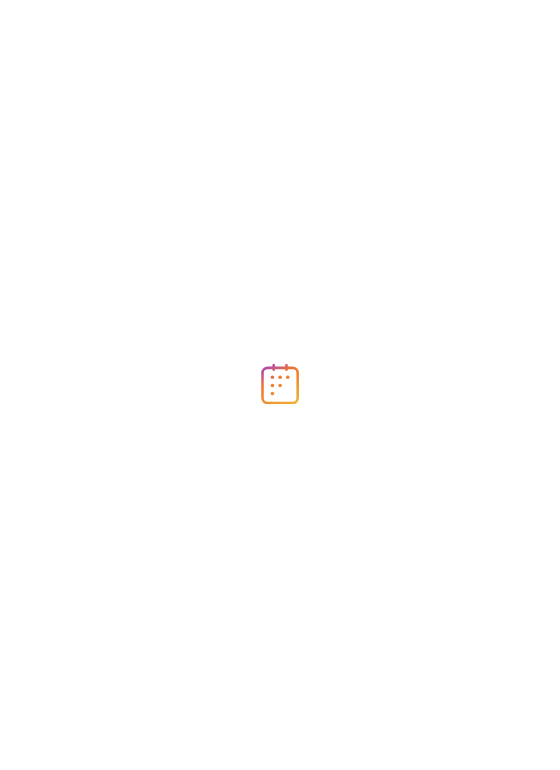 scroll, scrollTop: 0, scrollLeft: 0, axis: both 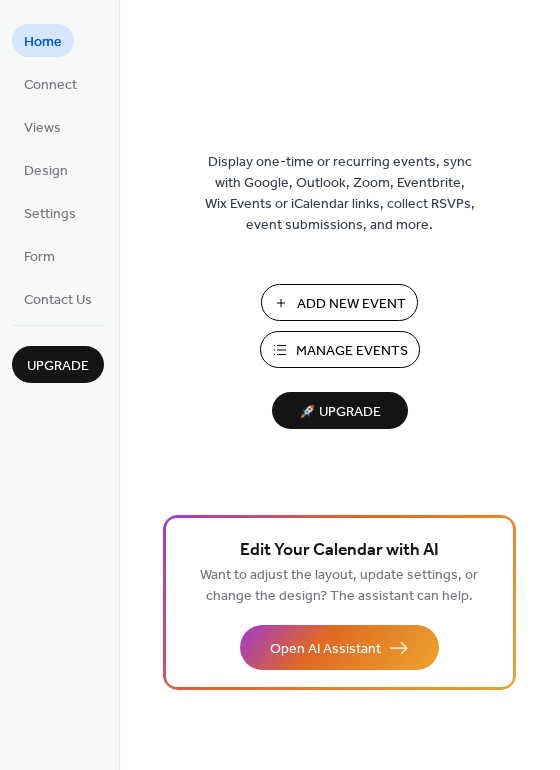 click on "Add New Event" at bounding box center [351, 304] 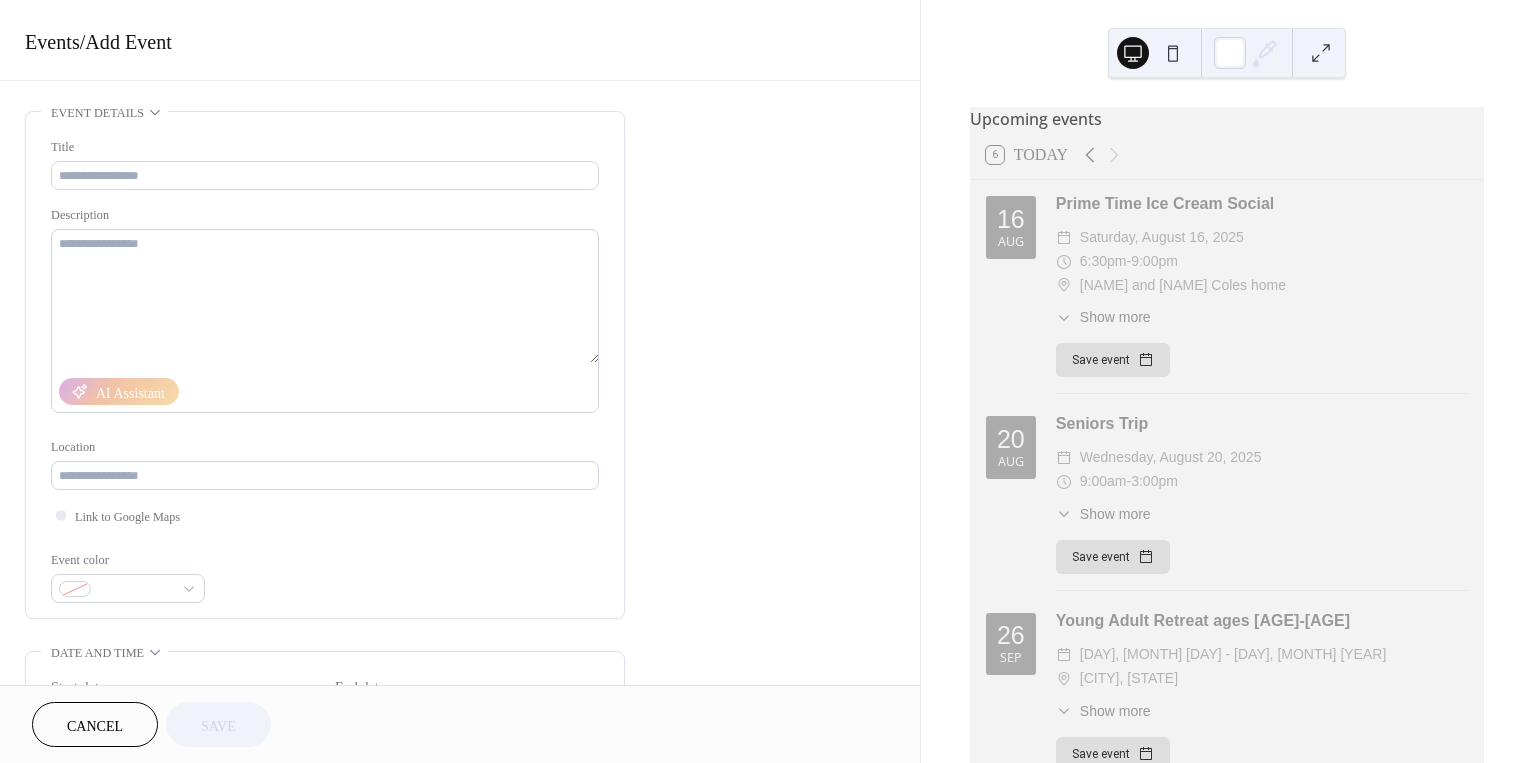 scroll, scrollTop: 0, scrollLeft: 0, axis: both 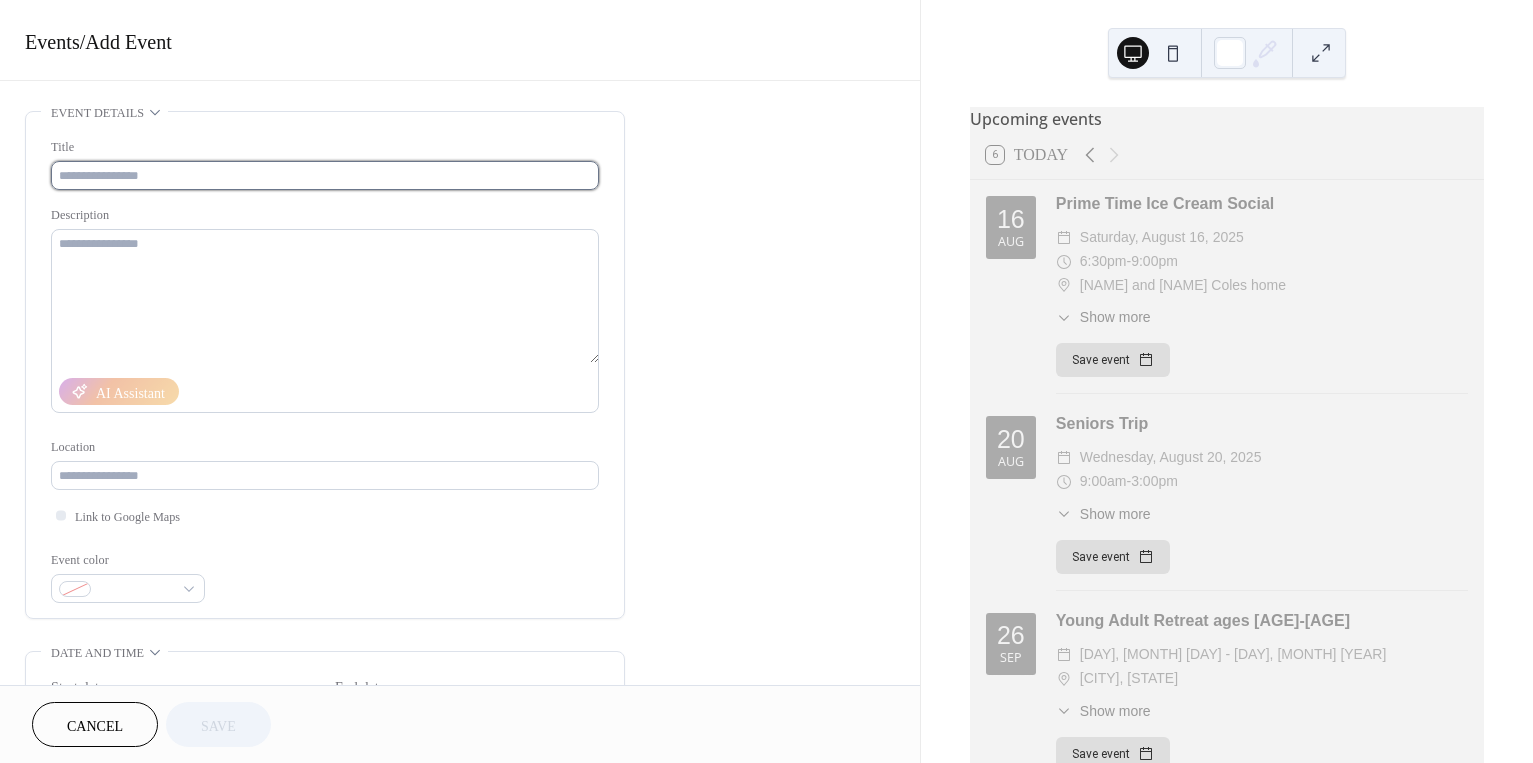 click at bounding box center (325, 175) 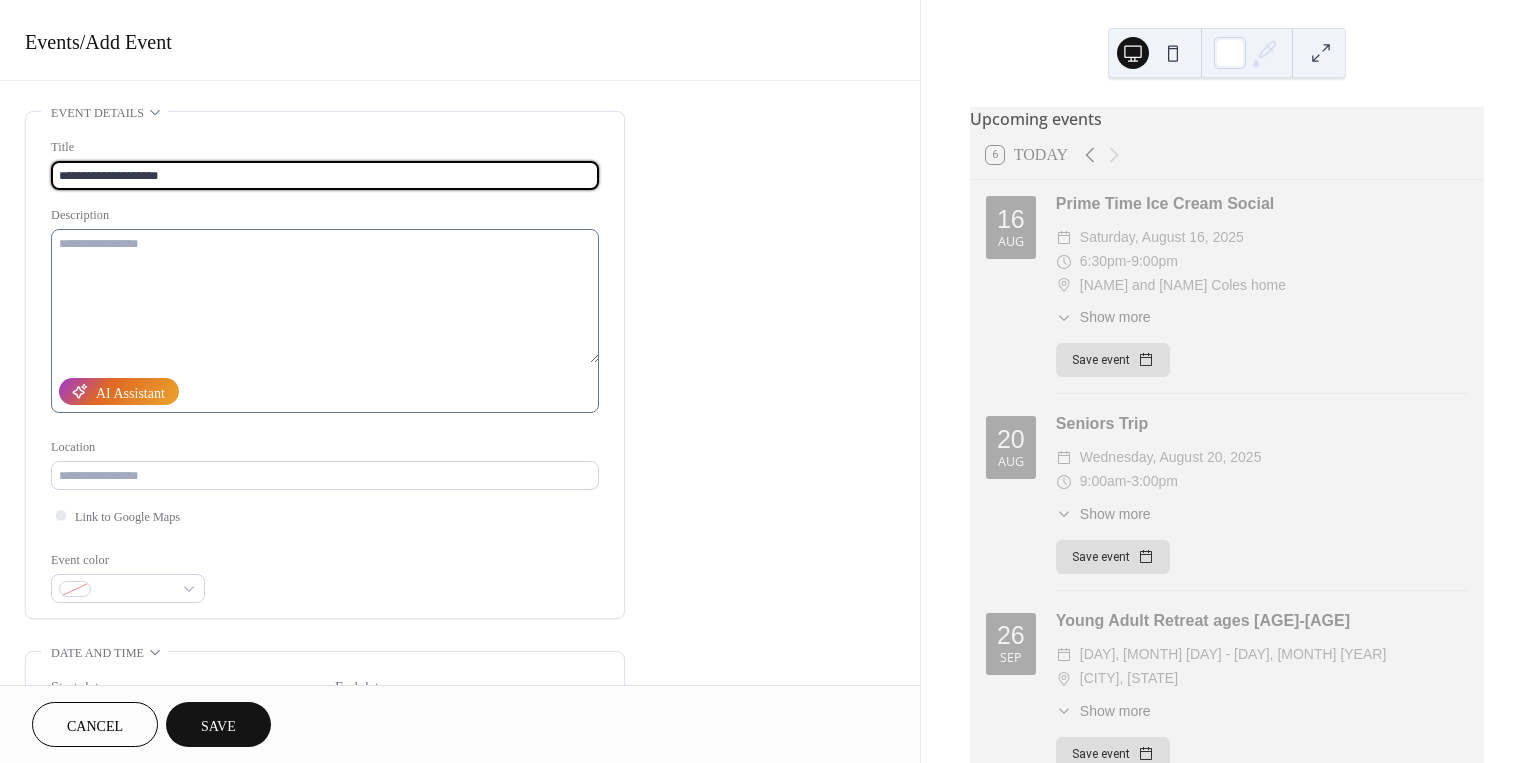 type on "**********" 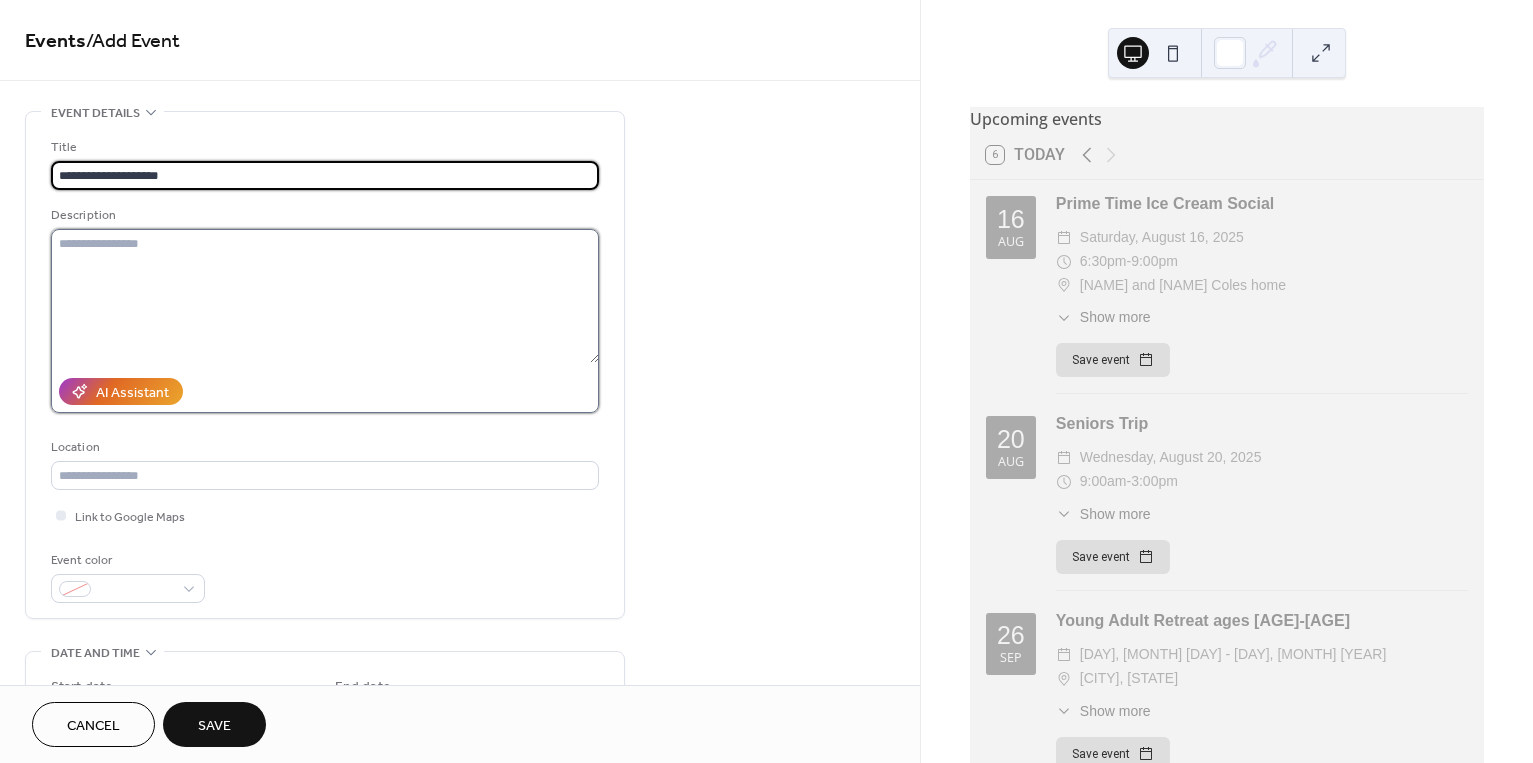 click at bounding box center (325, 296) 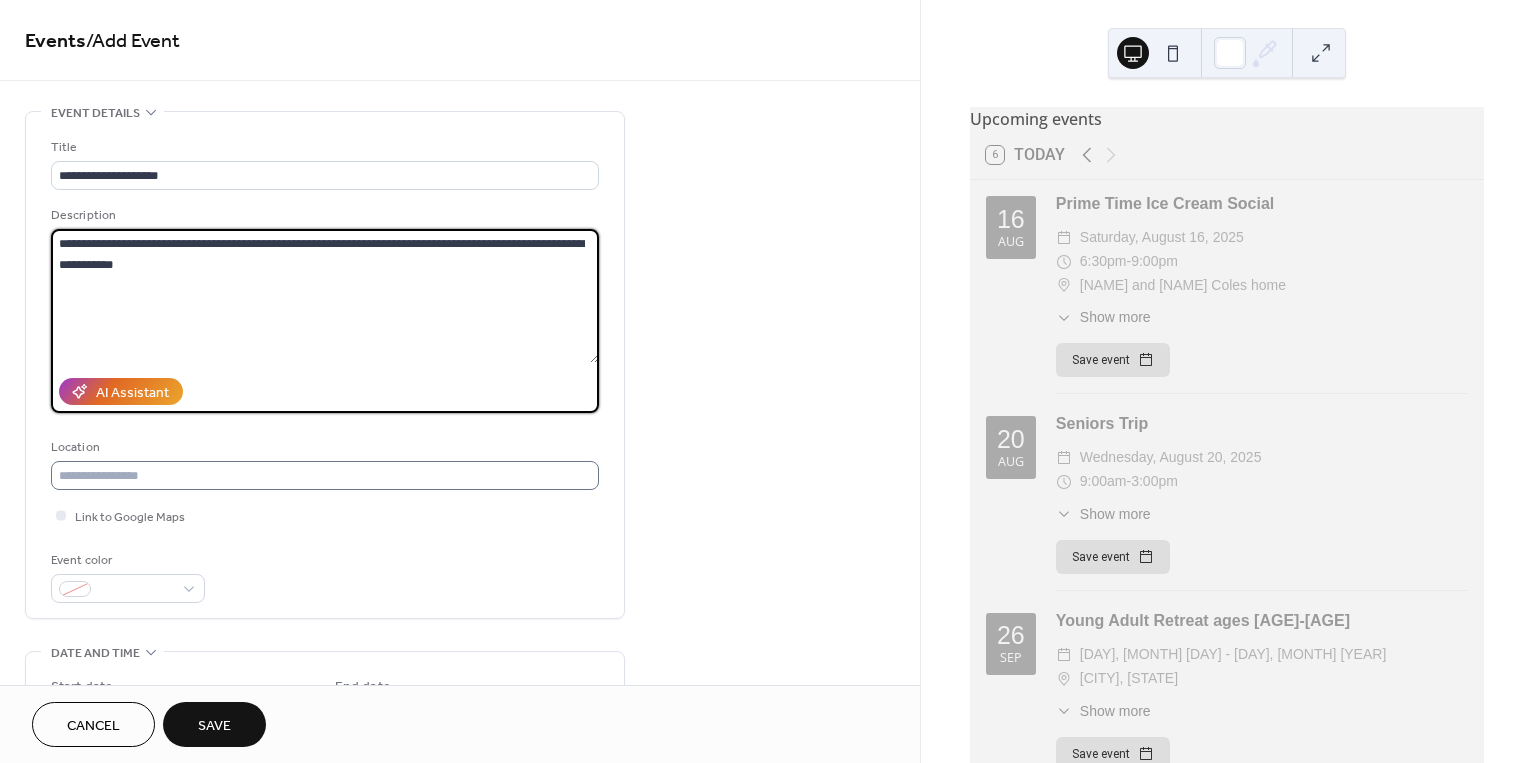 type on "**********" 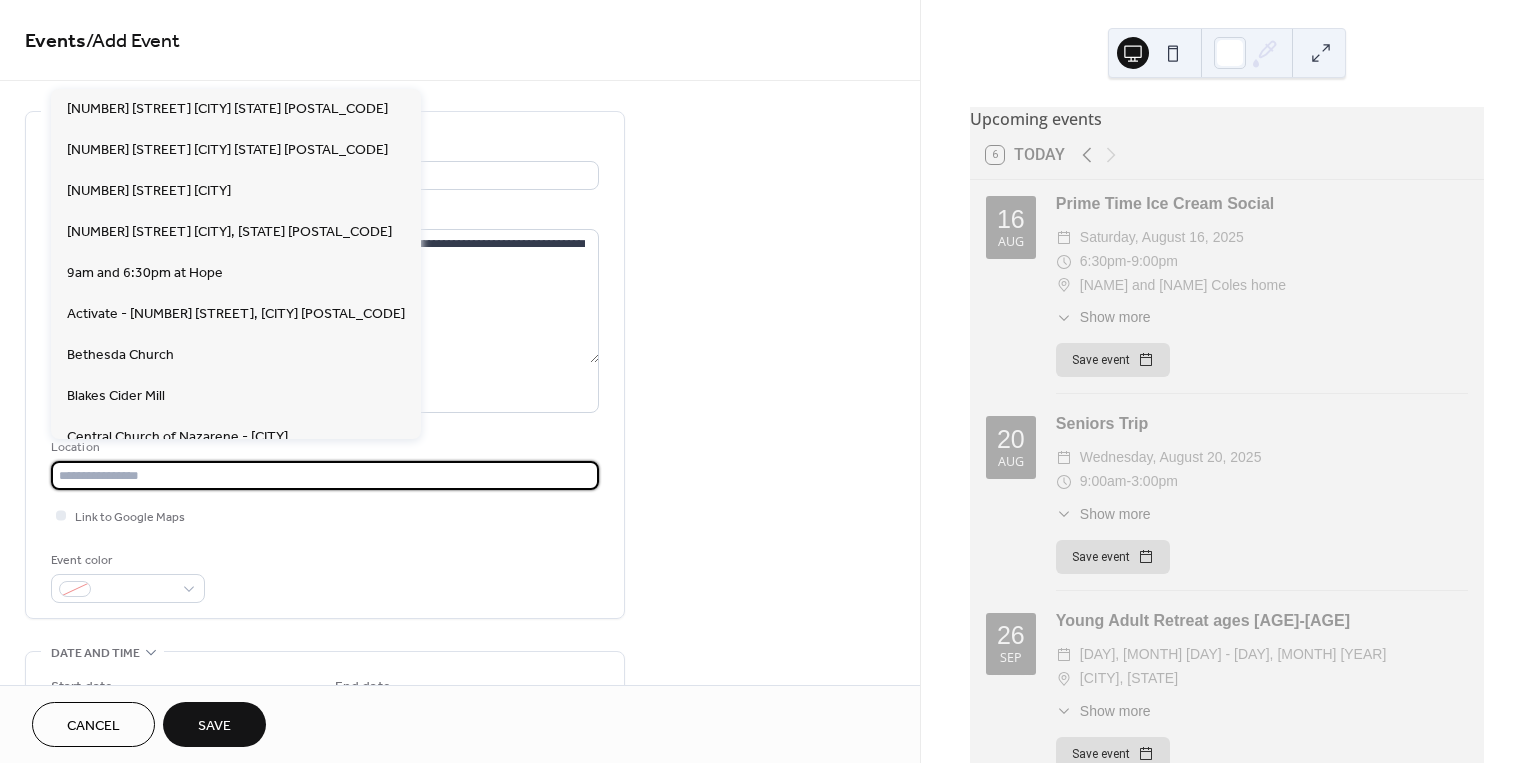 click at bounding box center (325, 475) 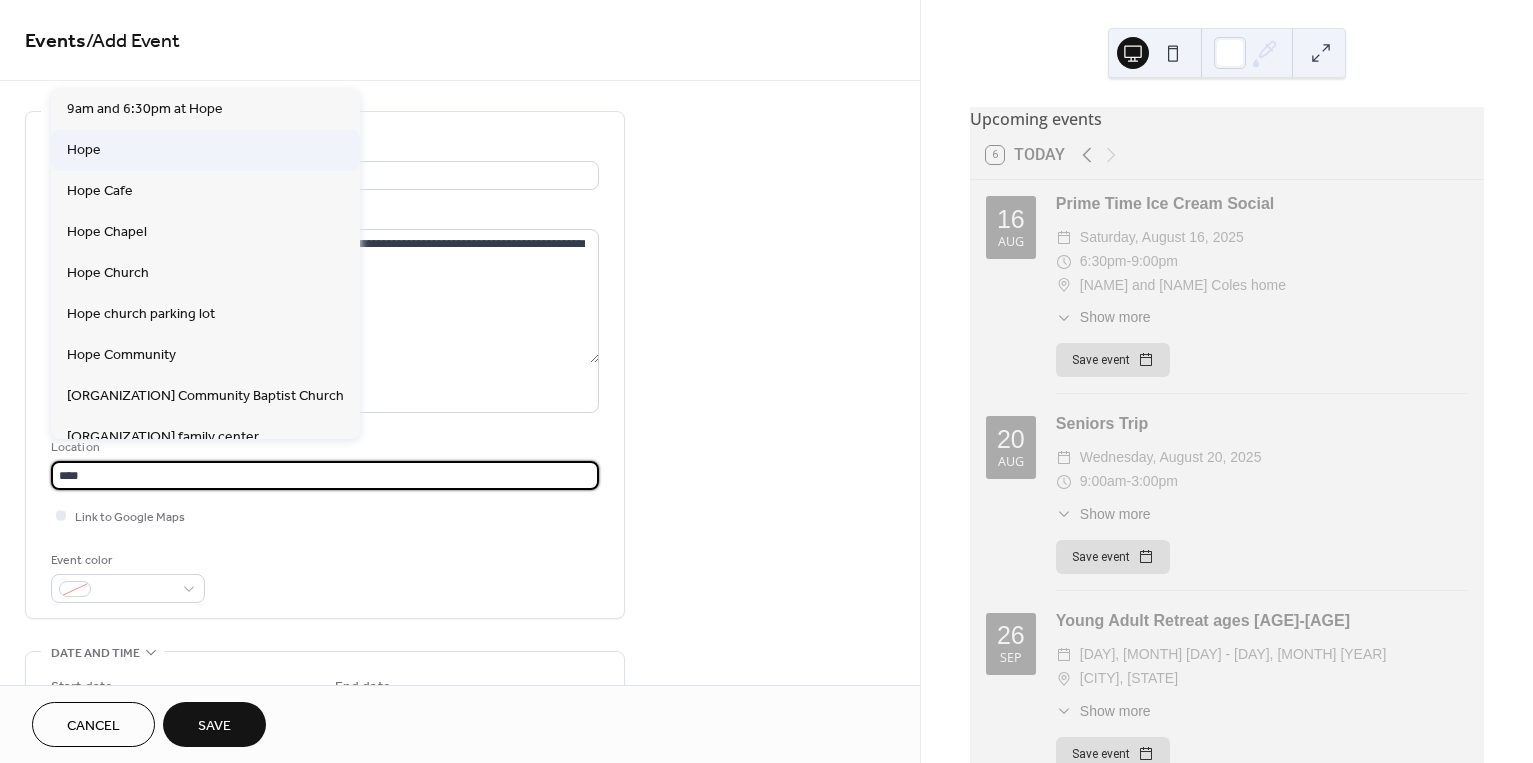 type on "****" 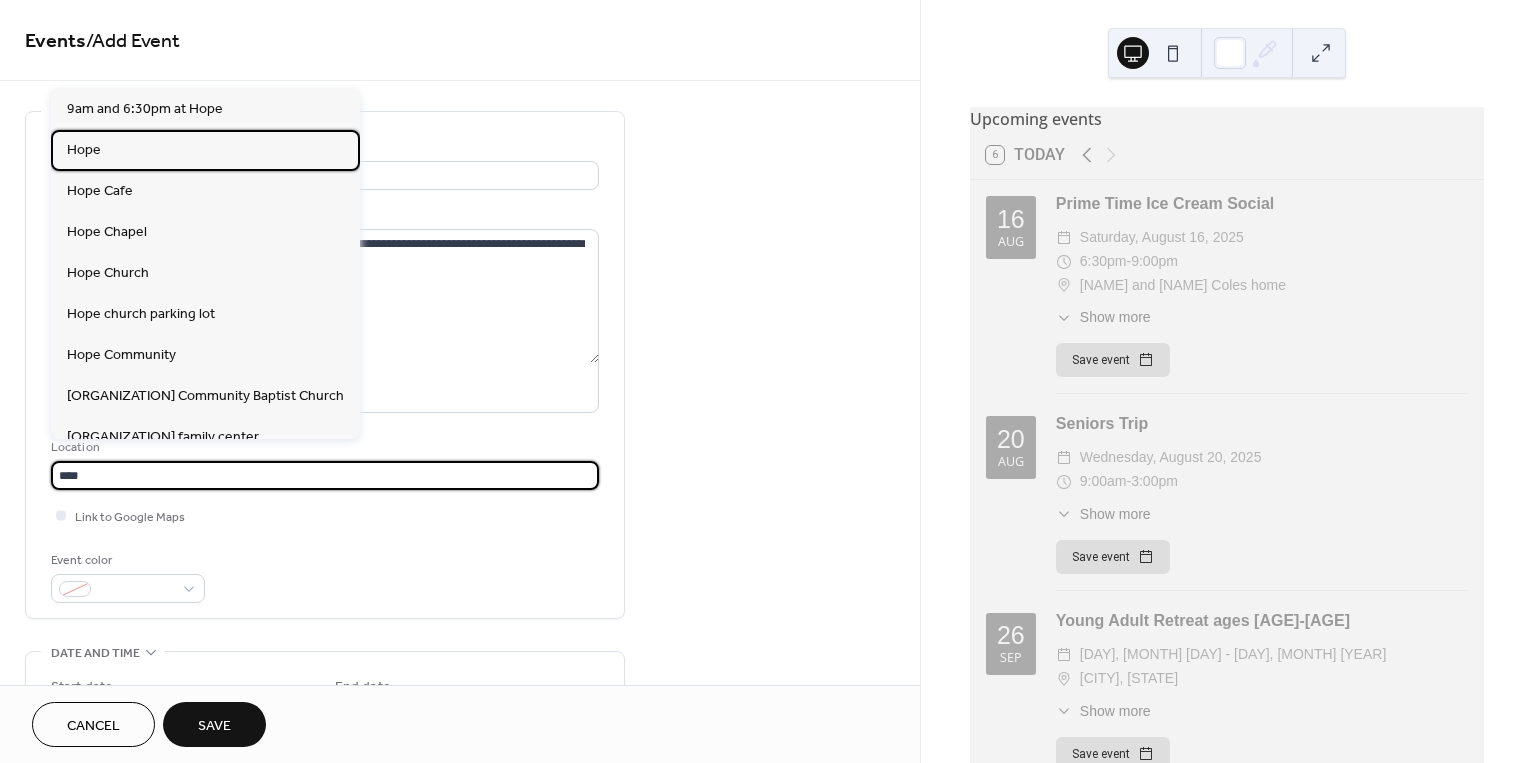 click on "Hope" at bounding box center [205, 150] 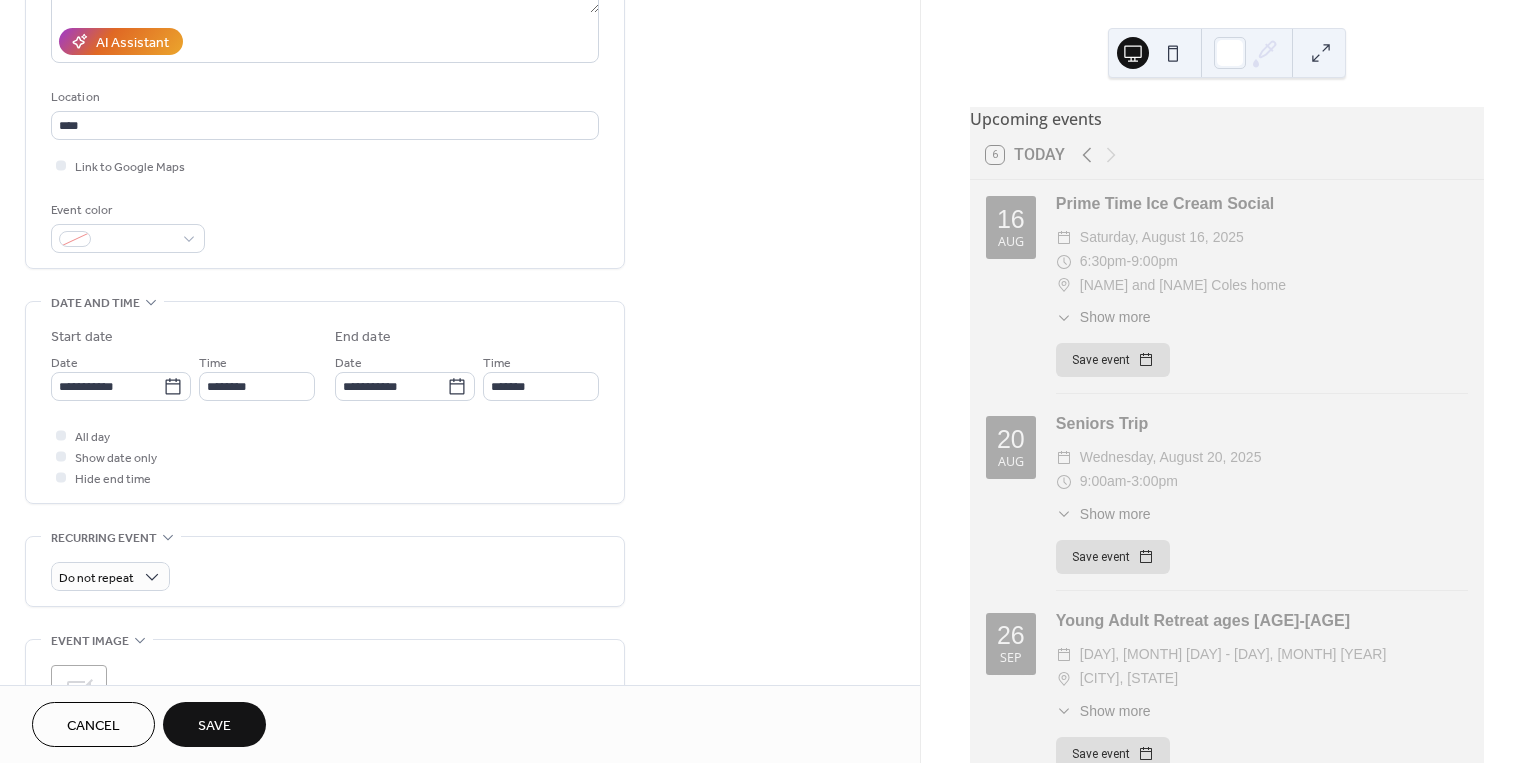 scroll, scrollTop: 362, scrollLeft: 0, axis: vertical 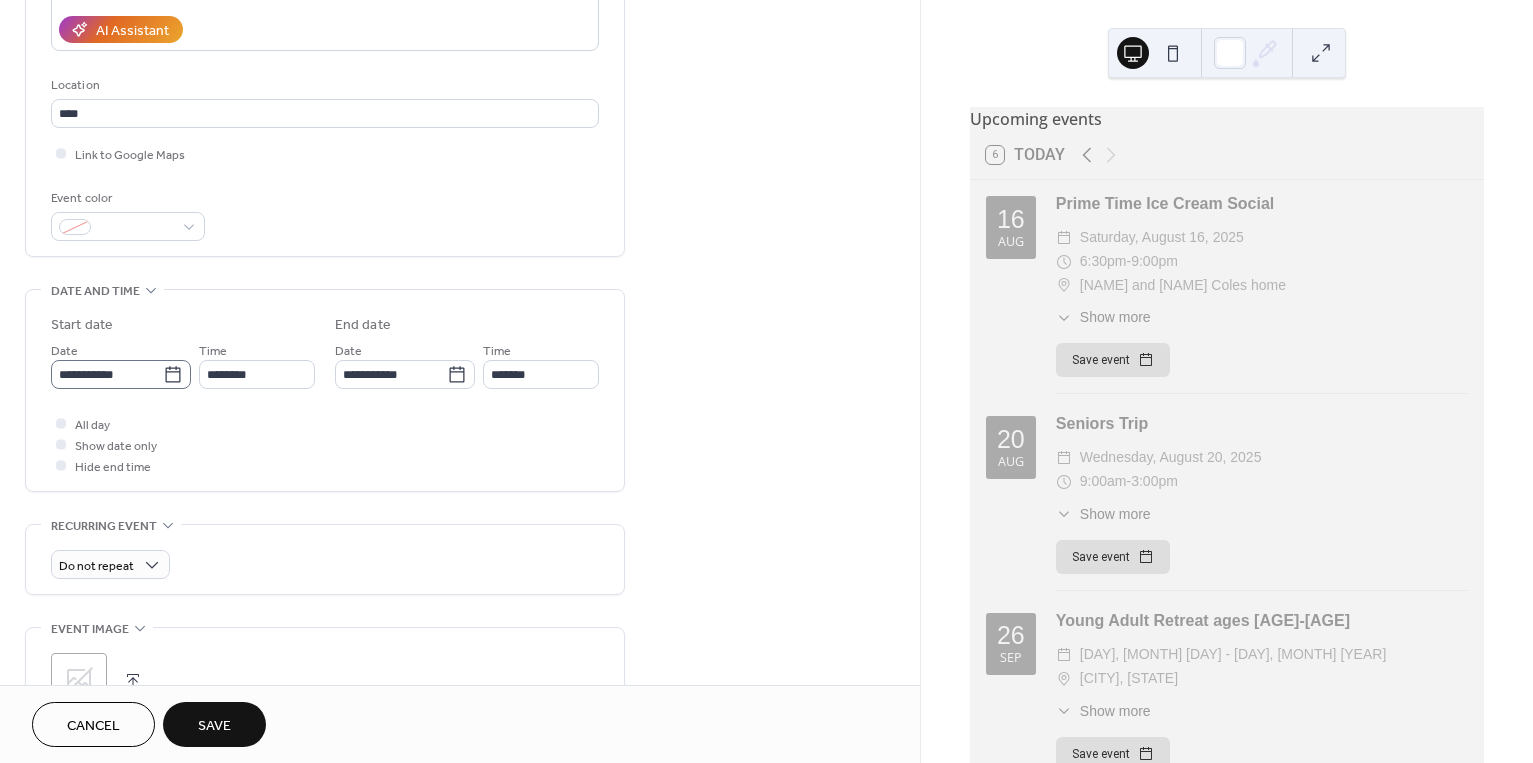 click 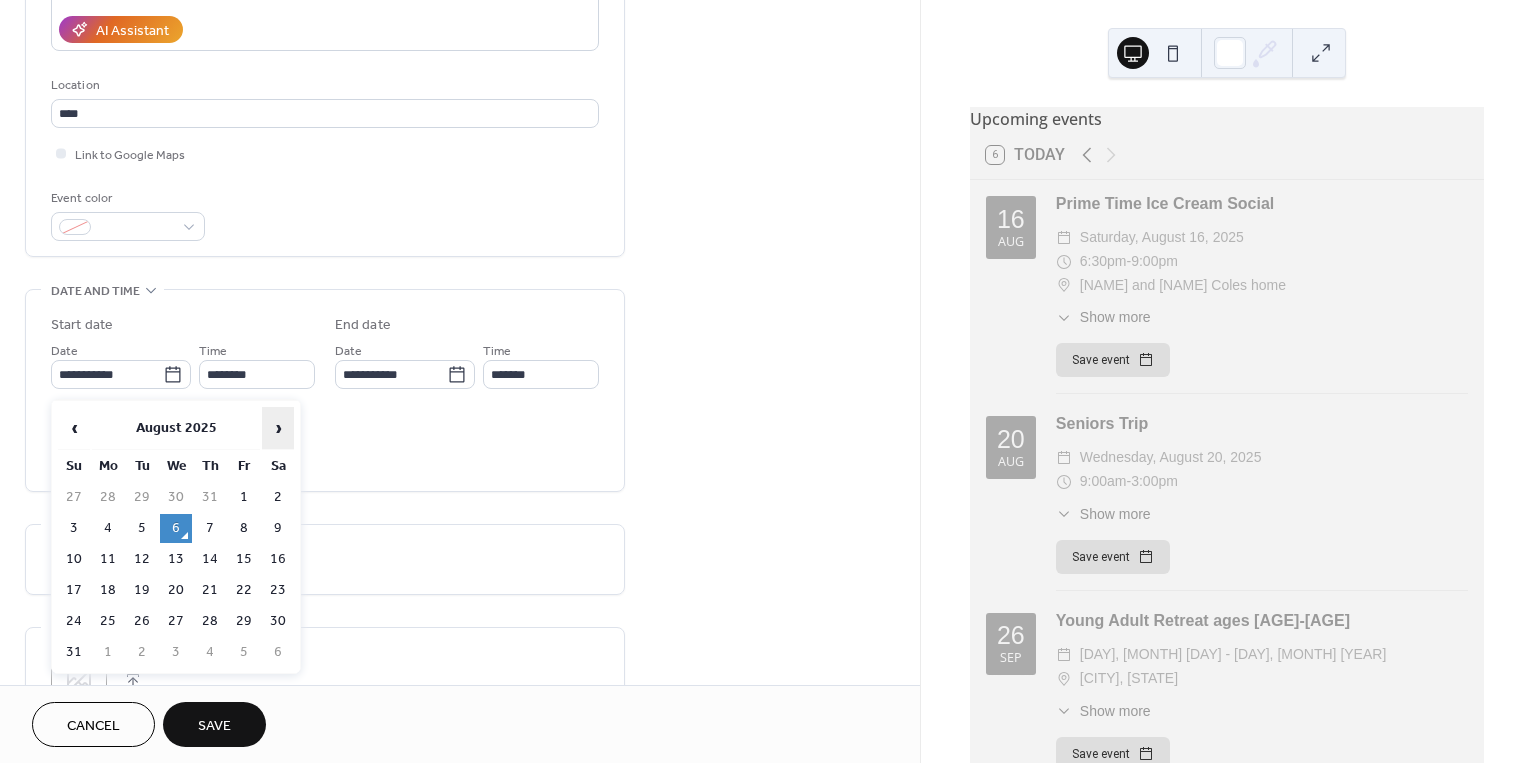 click on "›" at bounding box center (278, 428) 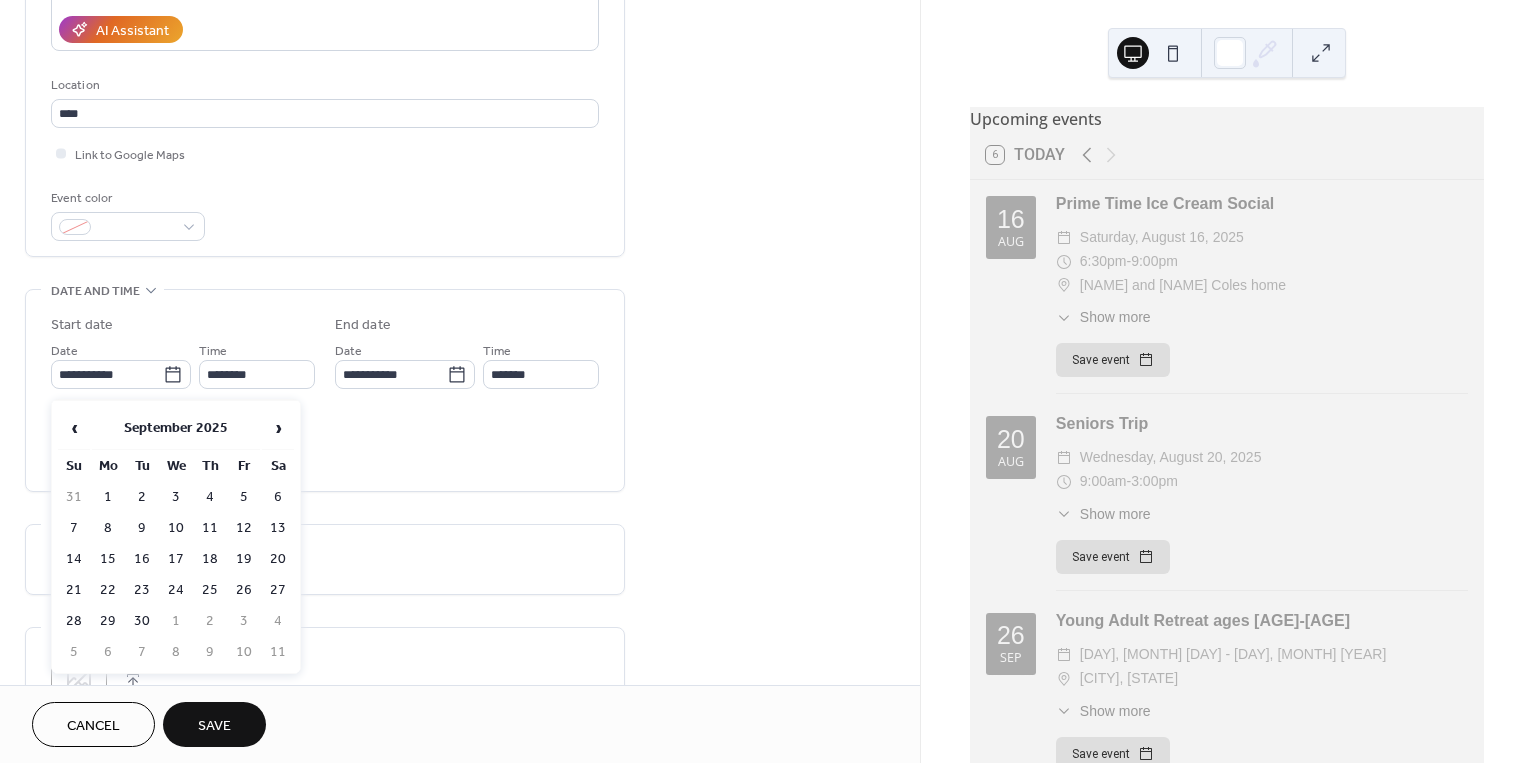 drag, startPoint x: 76, startPoint y: 524, endPoint x: 105, endPoint y: 514, distance: 30.675724 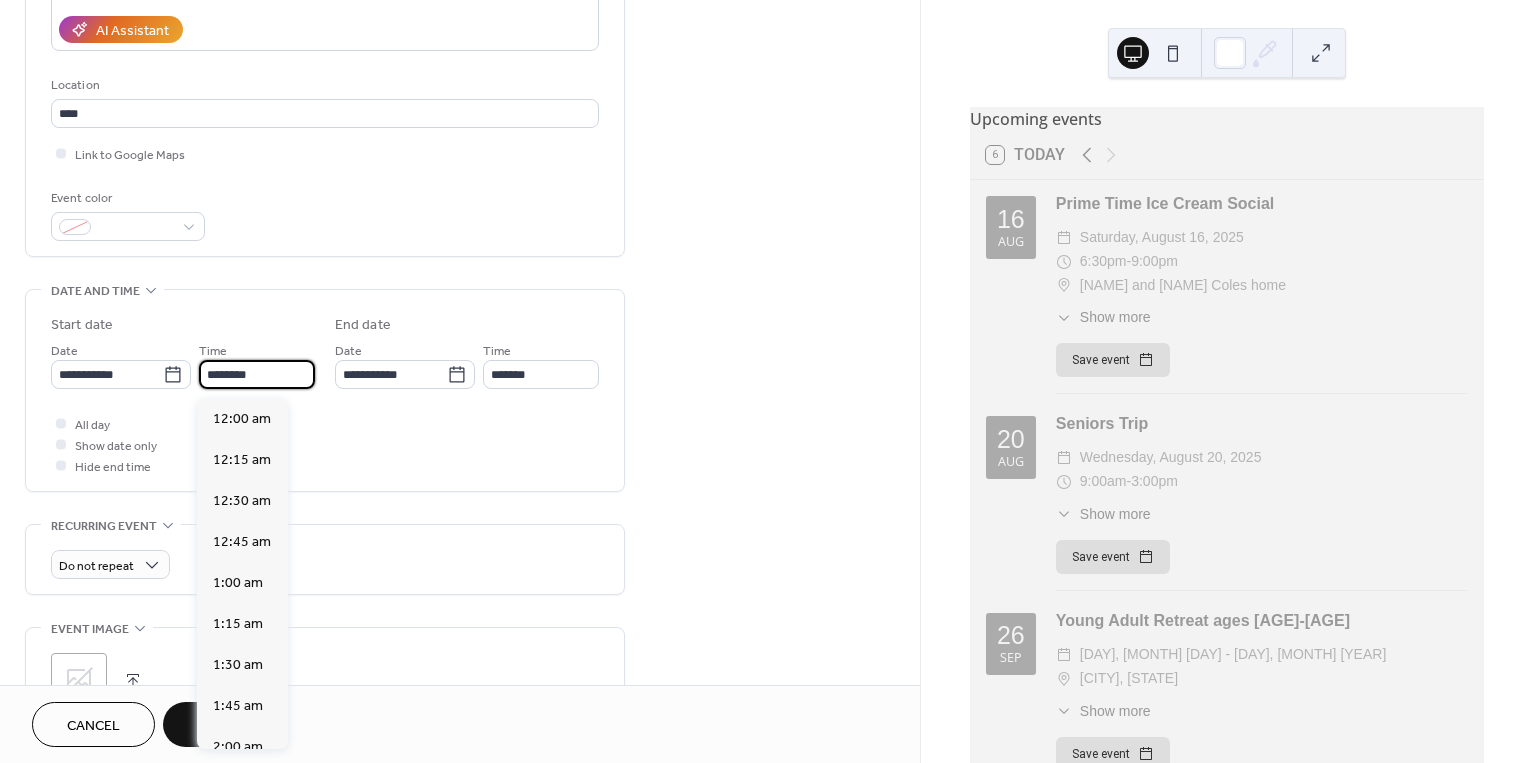 click on "********" at bounding box center [257, 374] 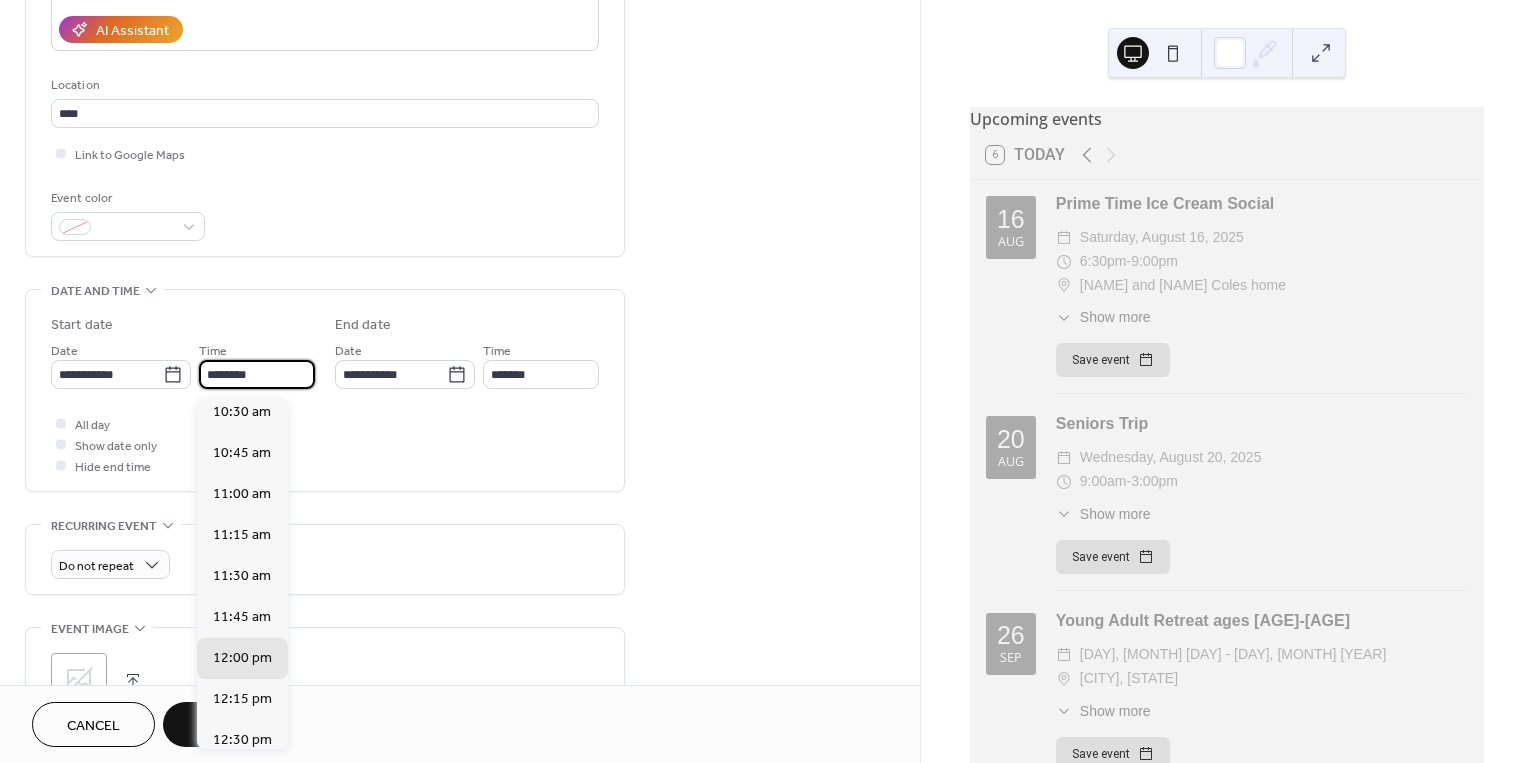 scroll, scrollTop: 1731, scrollLeft: 0, axis: vertical 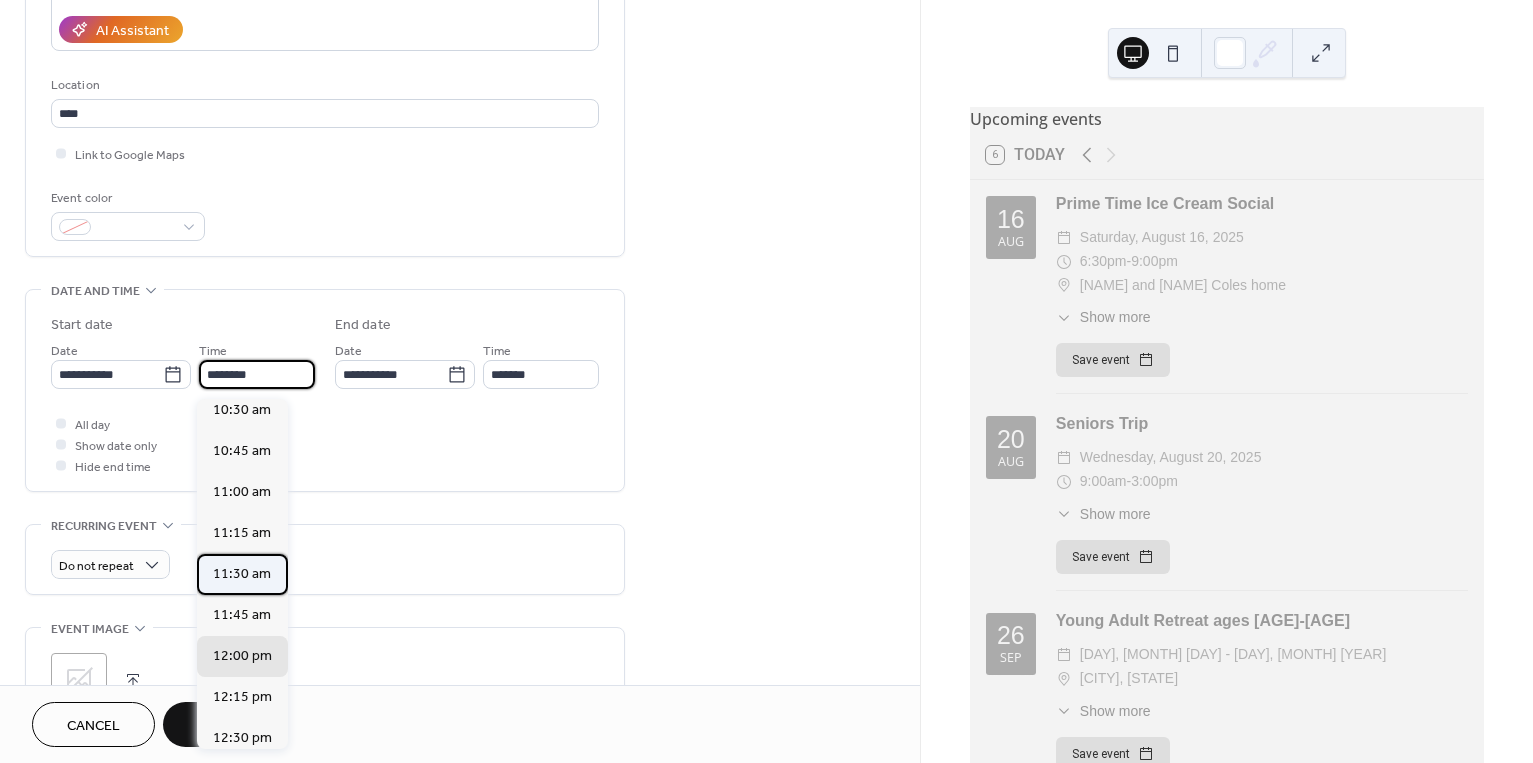 click on "11:30 am" at bounding box center [242, 574] 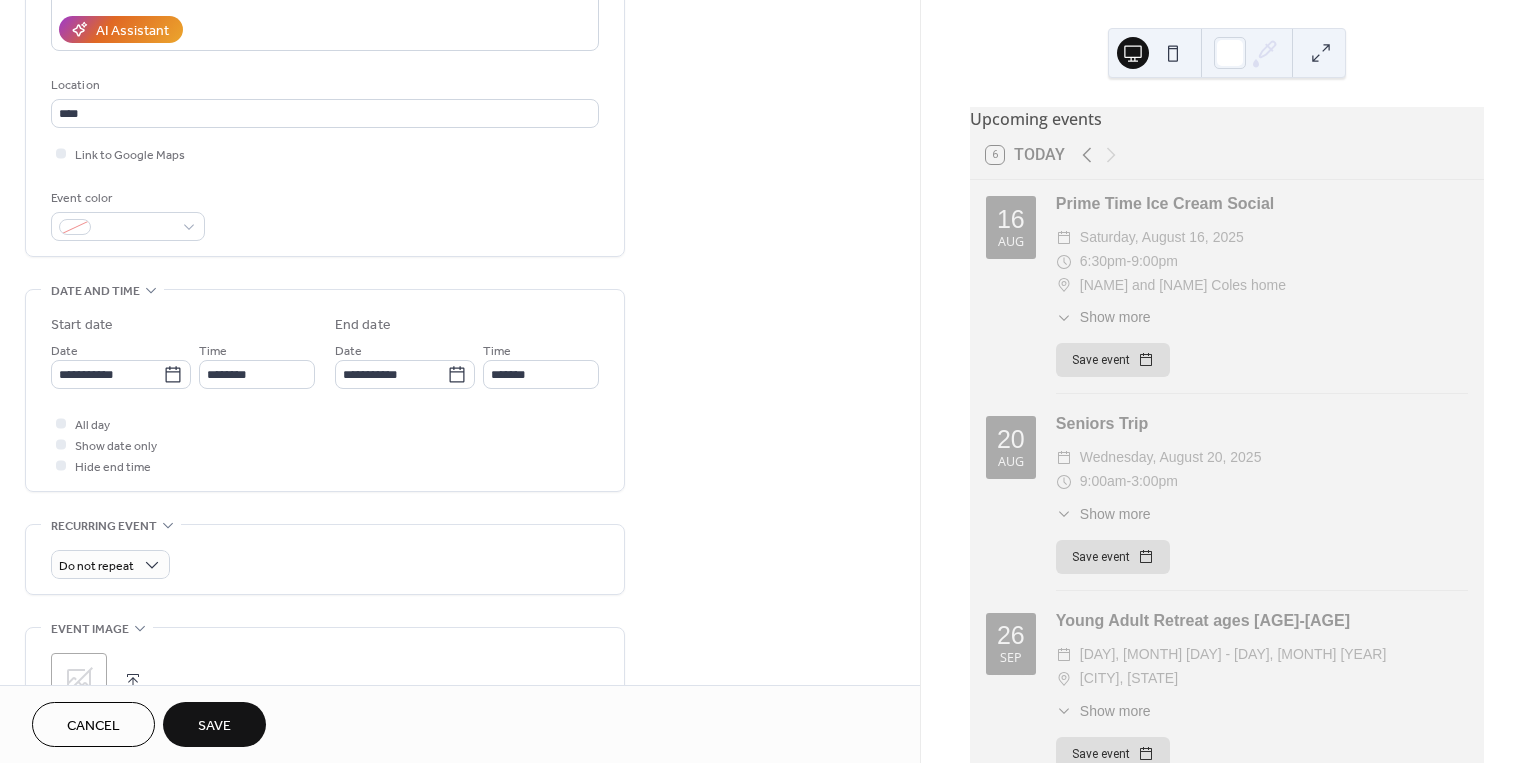 type on "********" 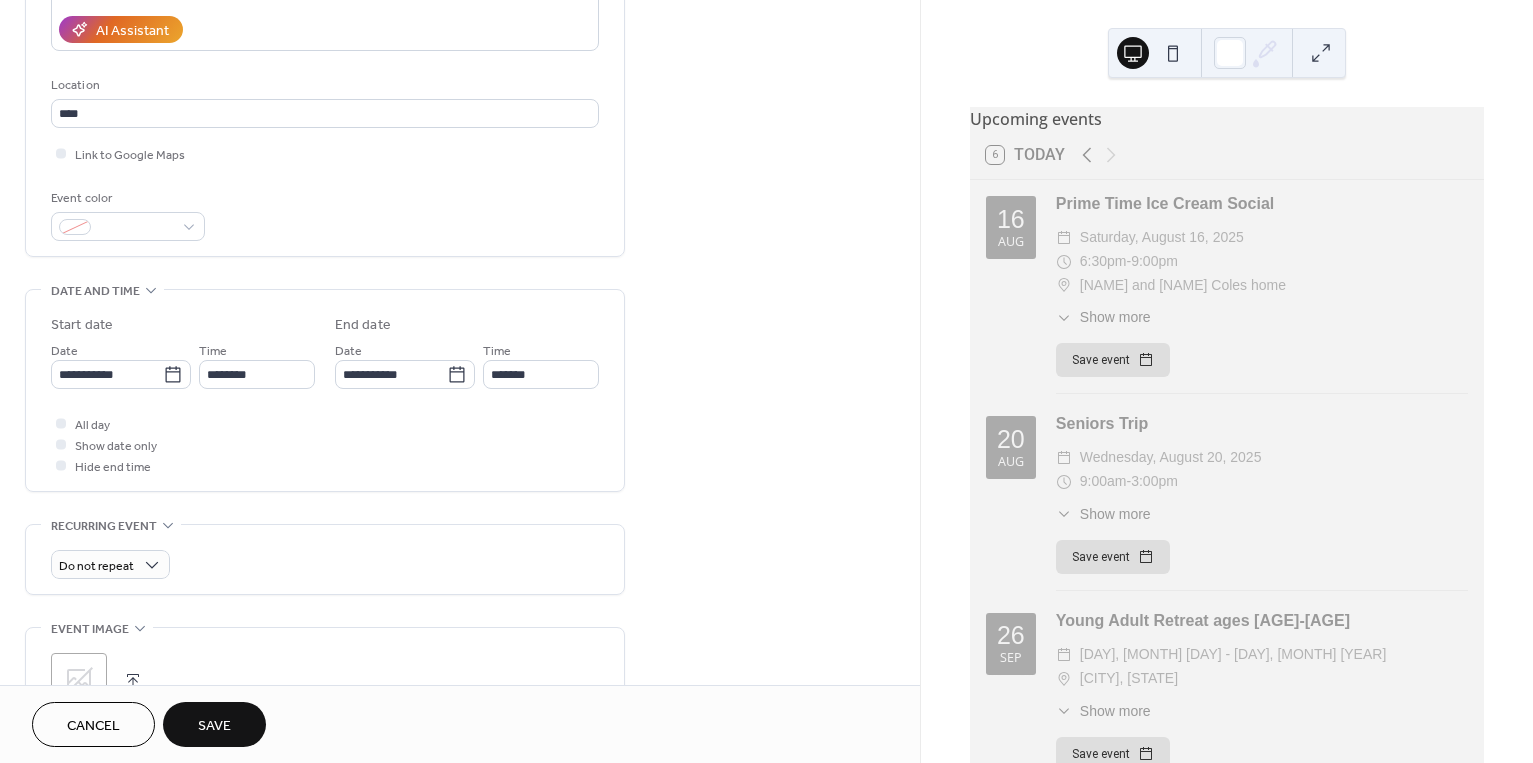 type on "********" 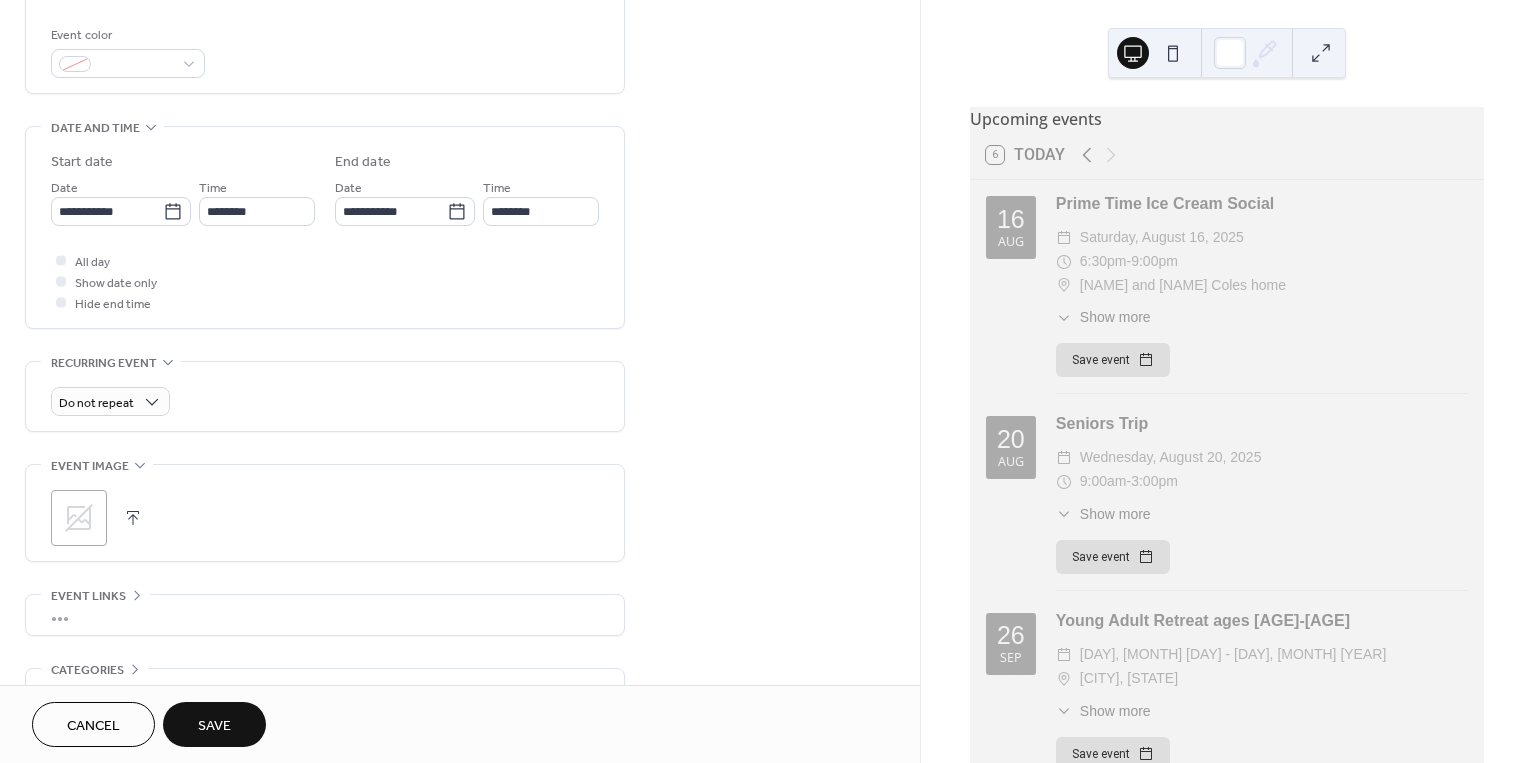 scroll, scrollTop: 532, scrollLeft: 0, axis: vertical 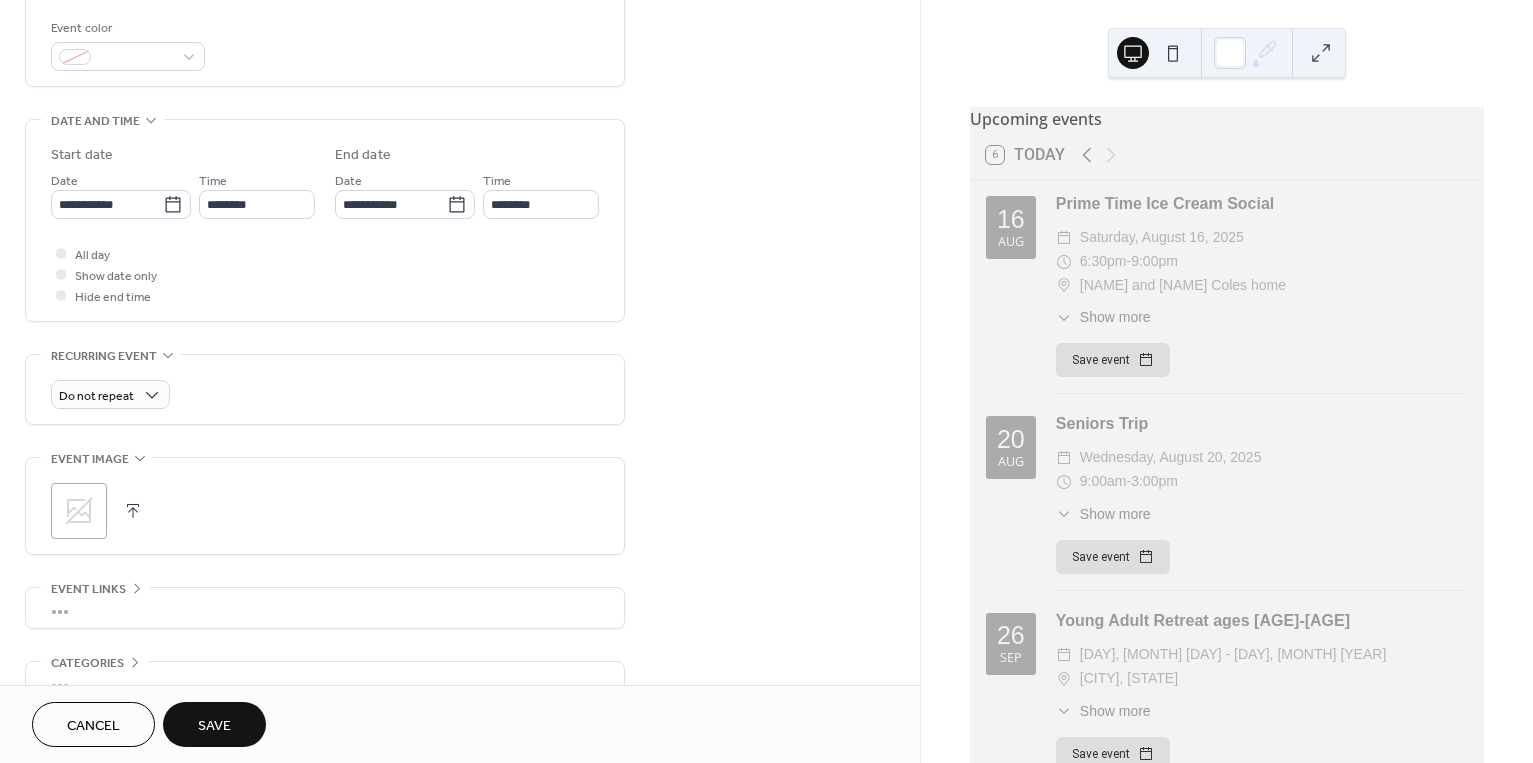 drag, startPoint x: 234, startPoint y: 713, endPoint x: 262, endPoint y: 690, distance: 36.23534 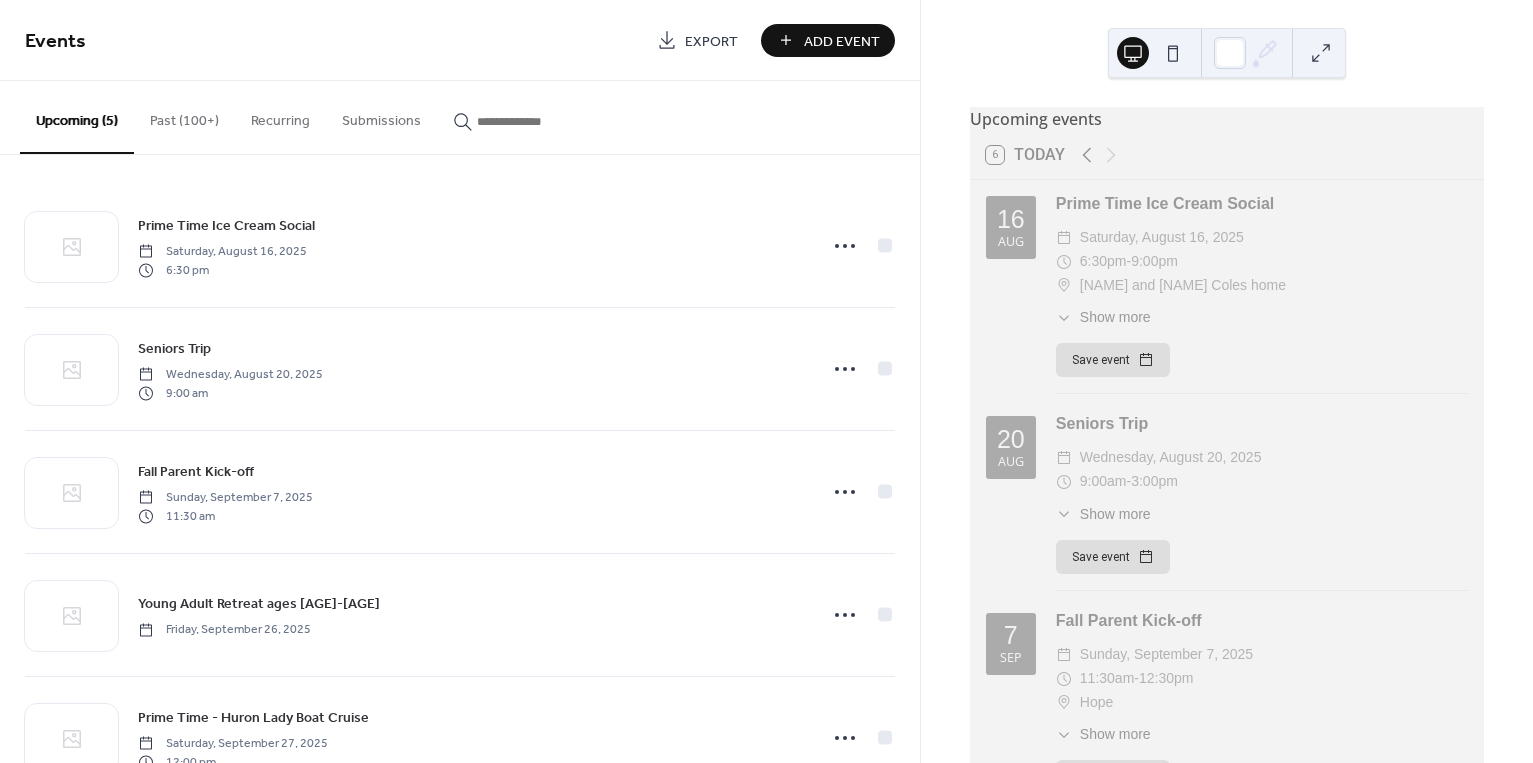 click on "Add Event" at bounding box center (842, 41) 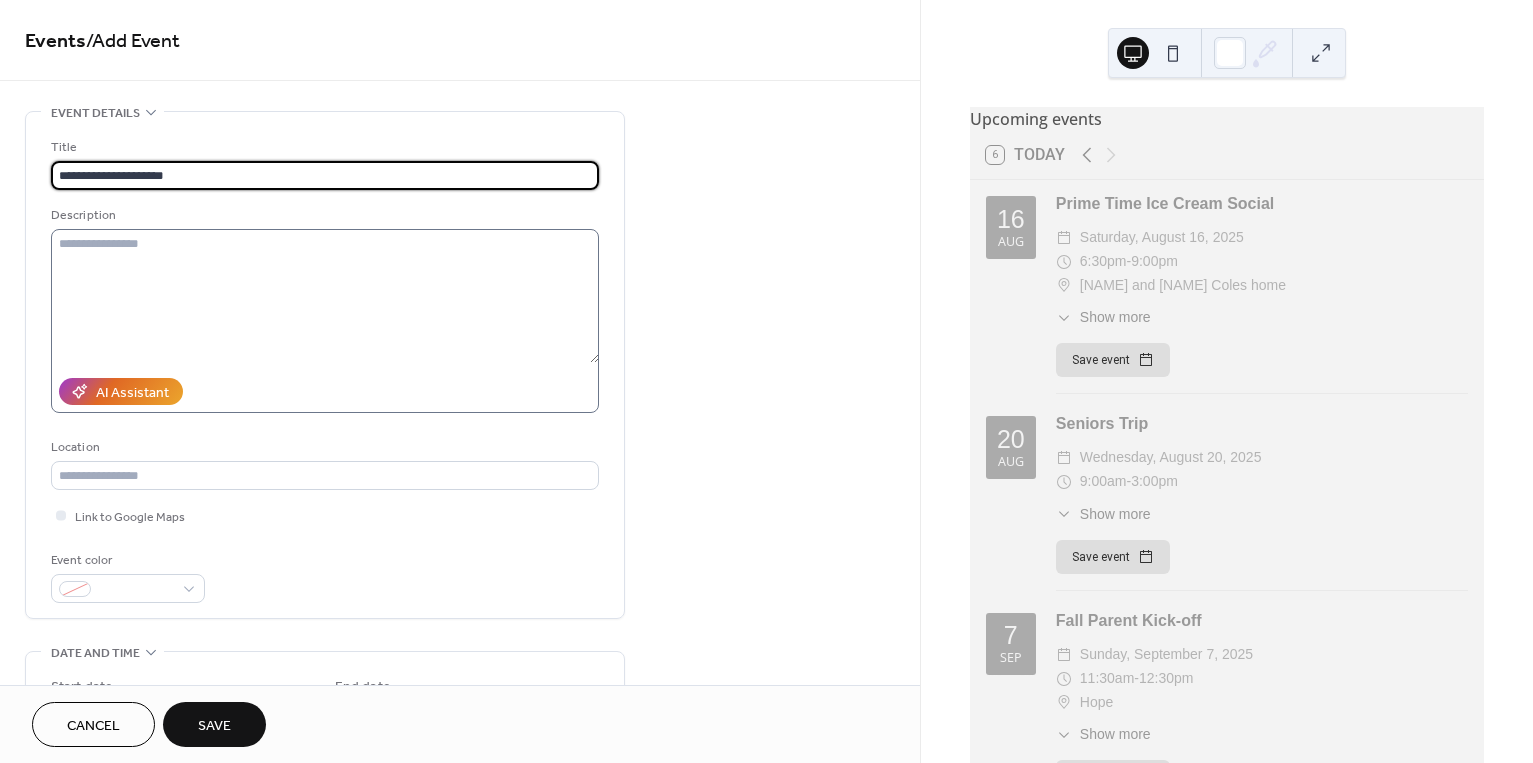 type on "**********" 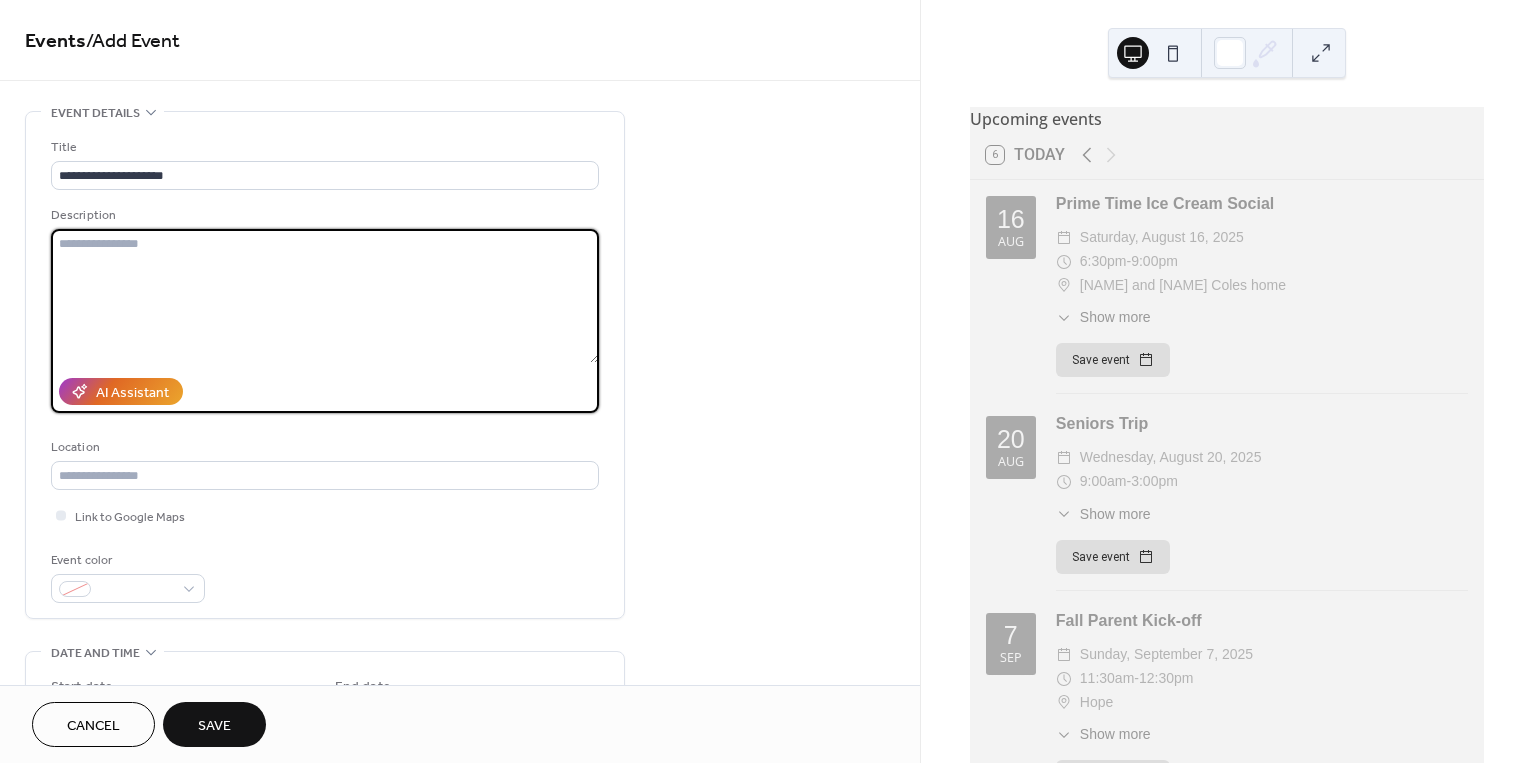 click at bounding box center (325, 296) 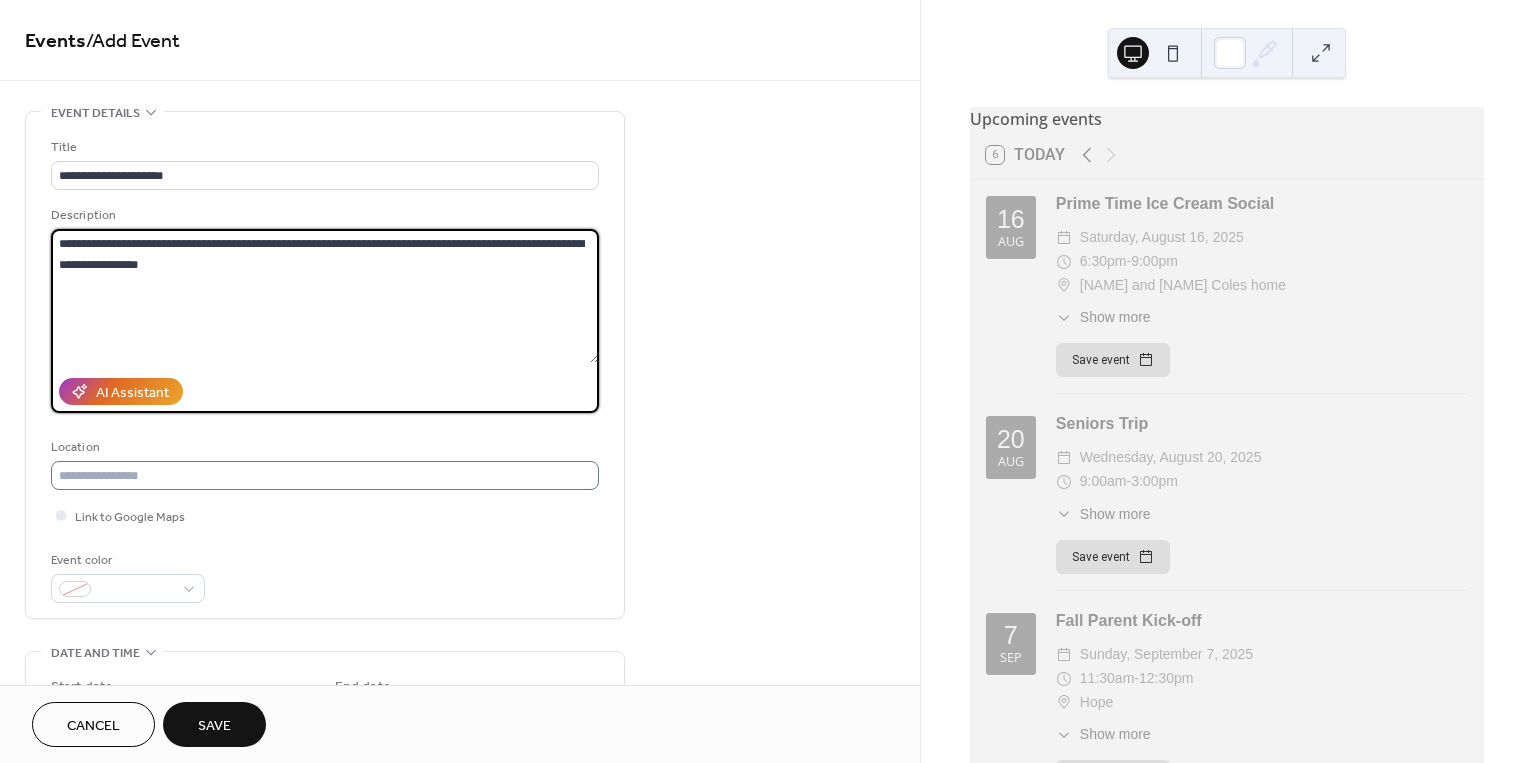 type on "**********" 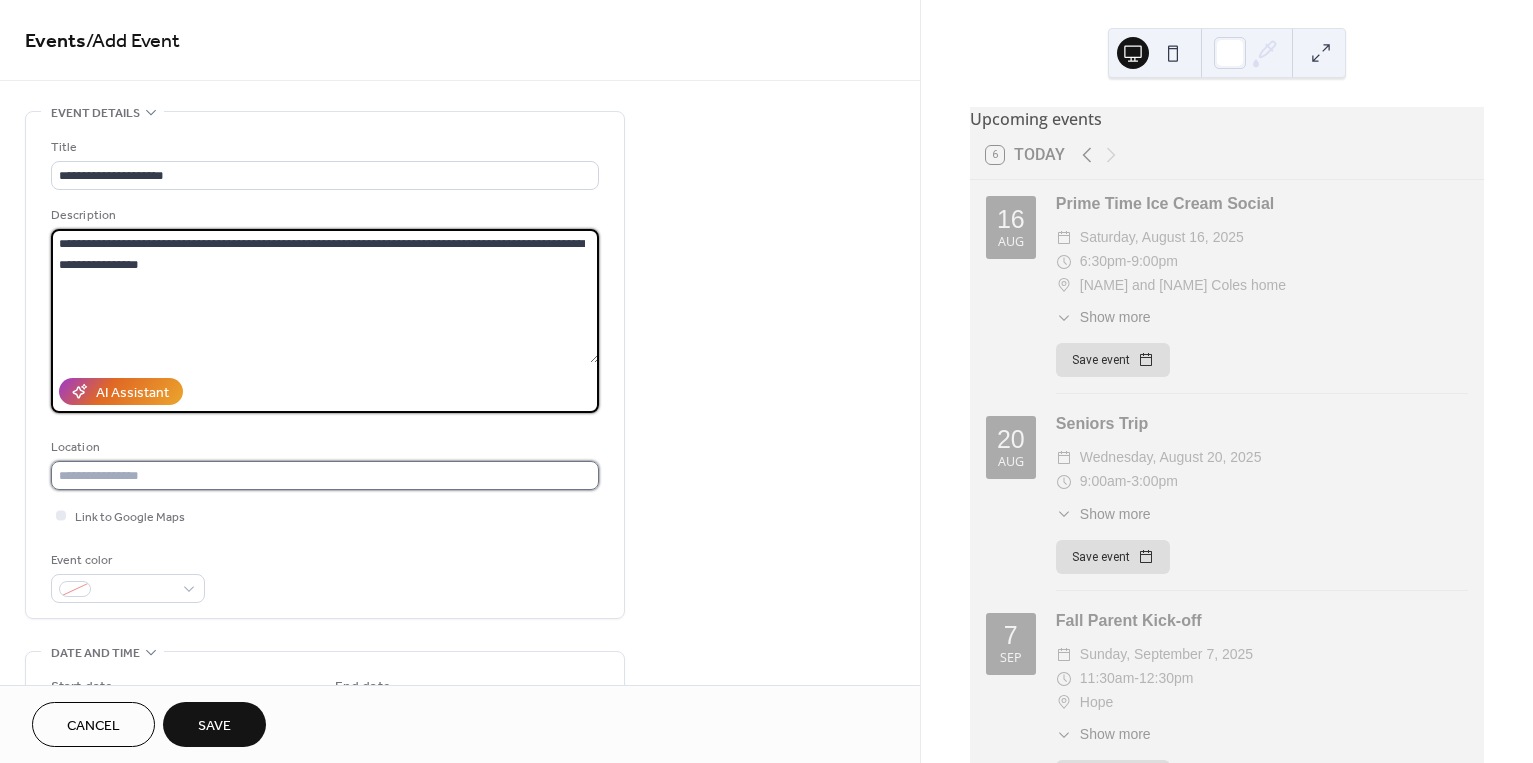 click at bounding box center (325, 475) 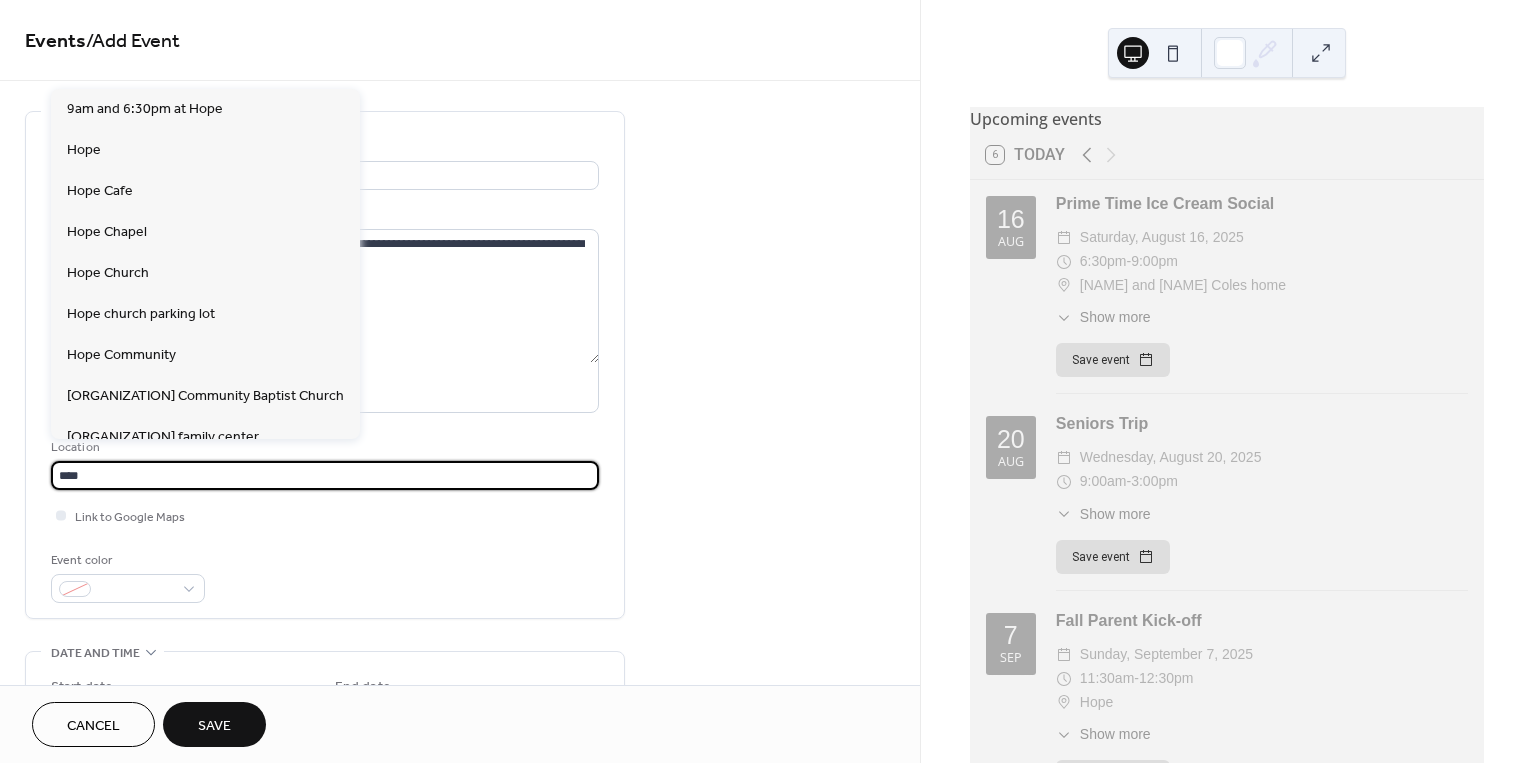 type on "****" 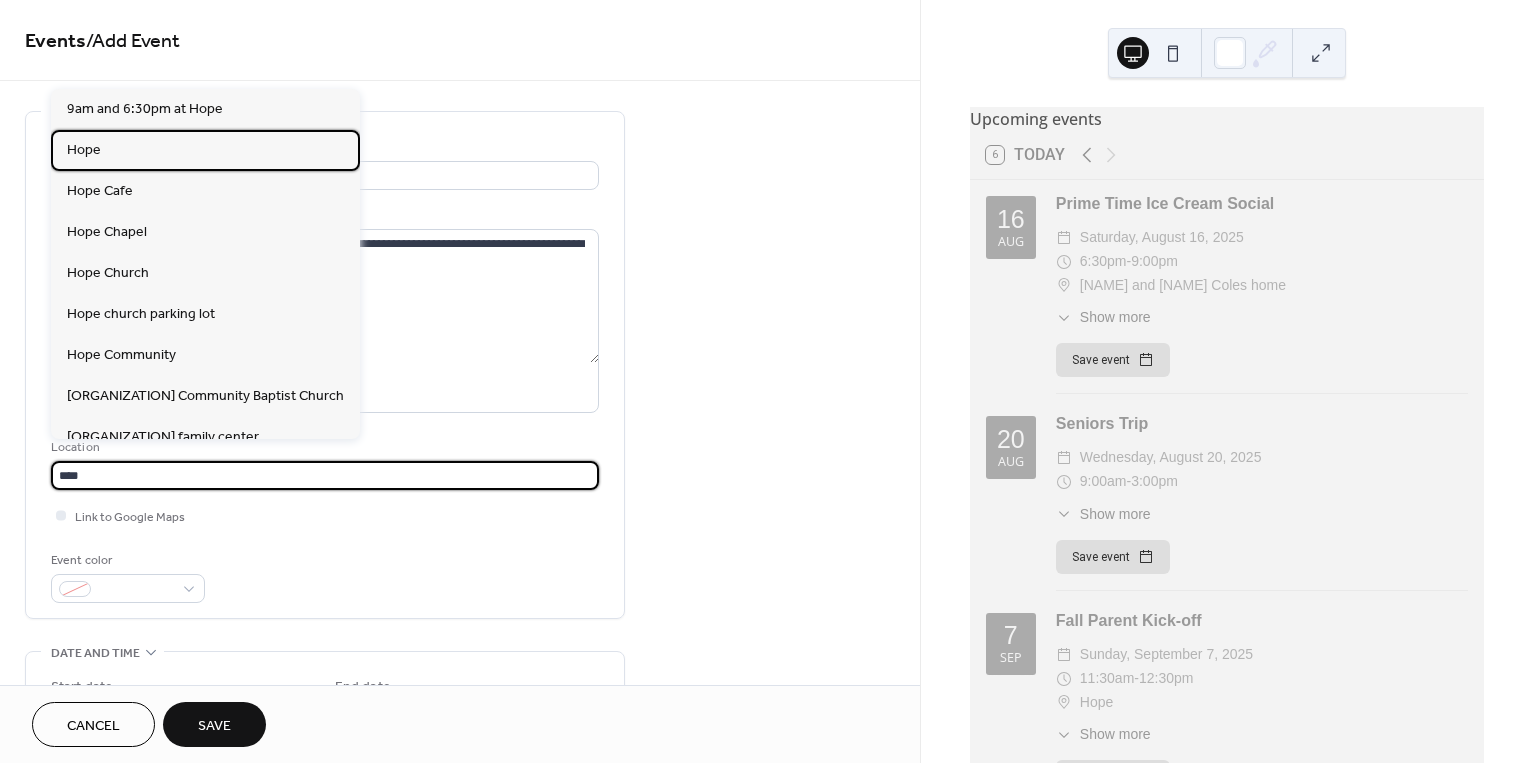 click on "Hope" at bounding box center (205, 150) 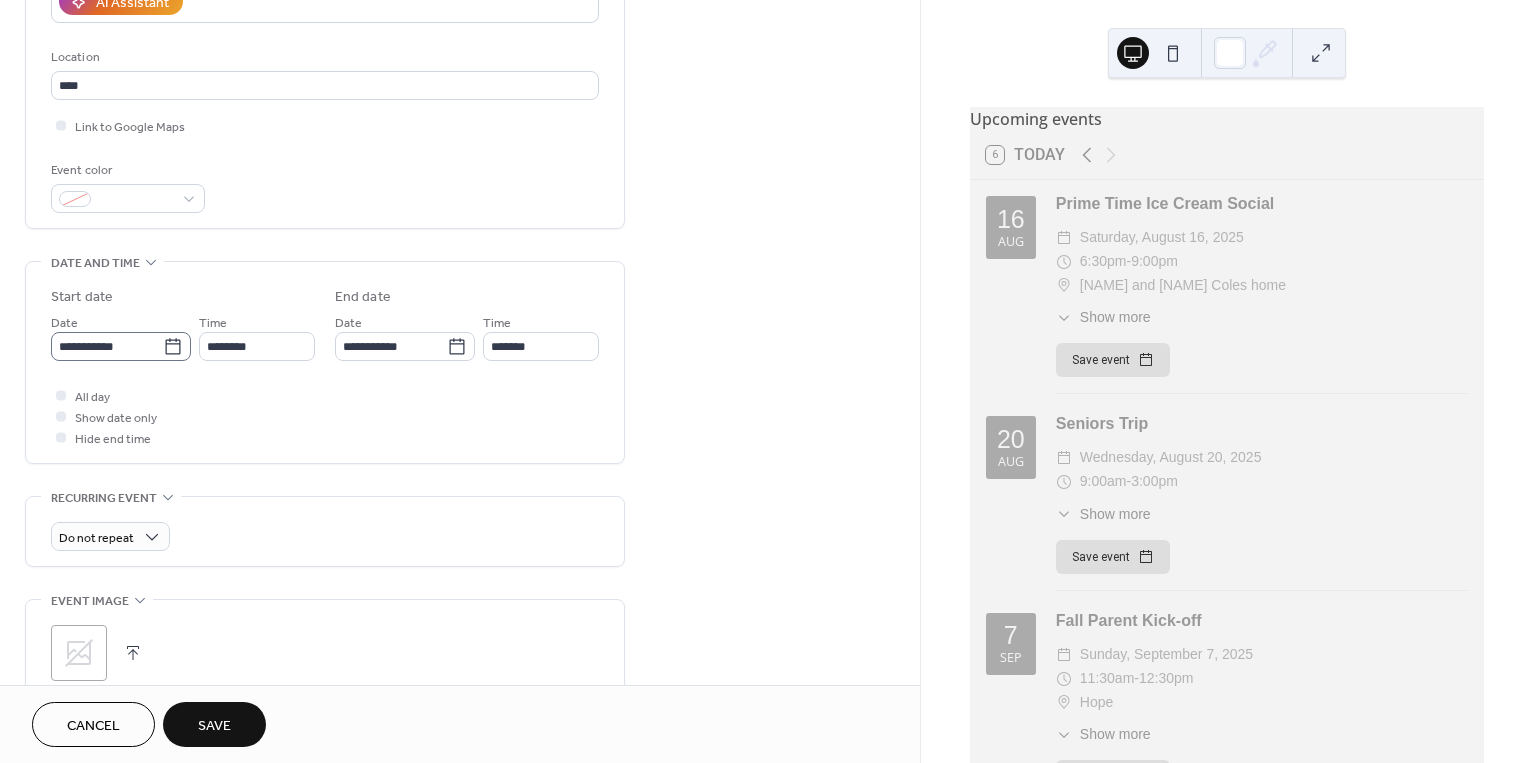 scroll, scrollTop: 388, scrollLeft: 0, axis: vertical 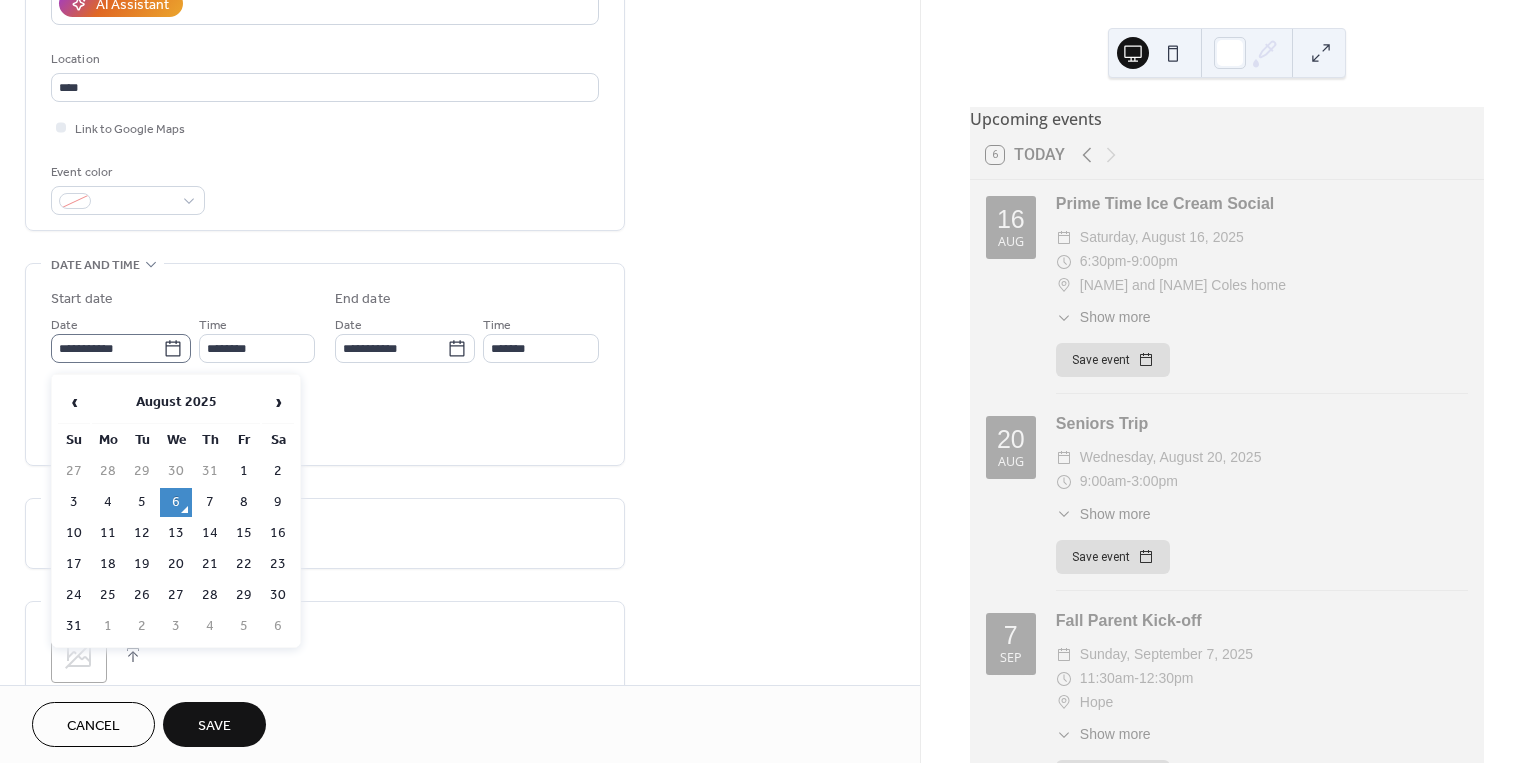 click 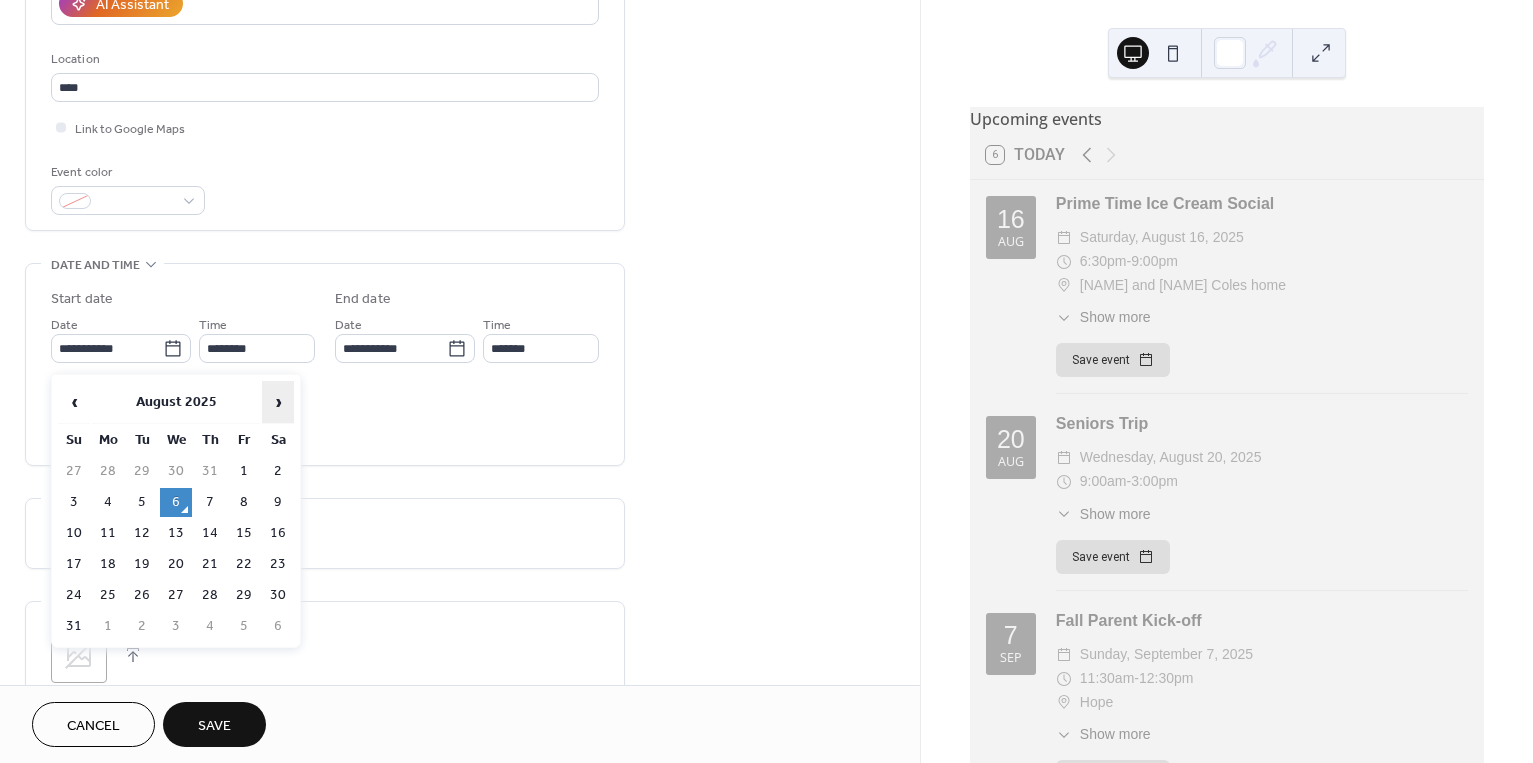 click on "›" at bounding box center (278, 402) 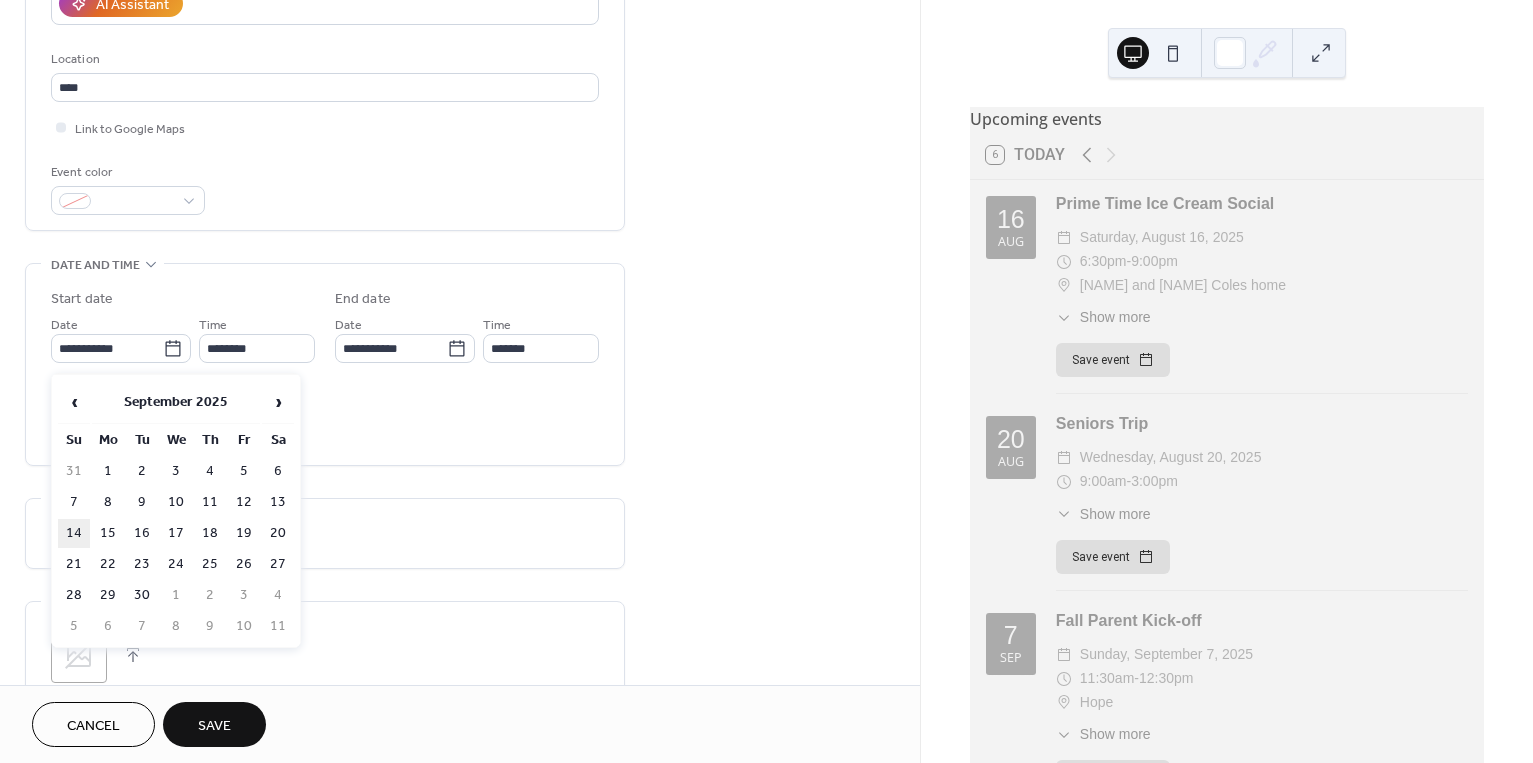 click on "14" at bounding box center [74, 533] 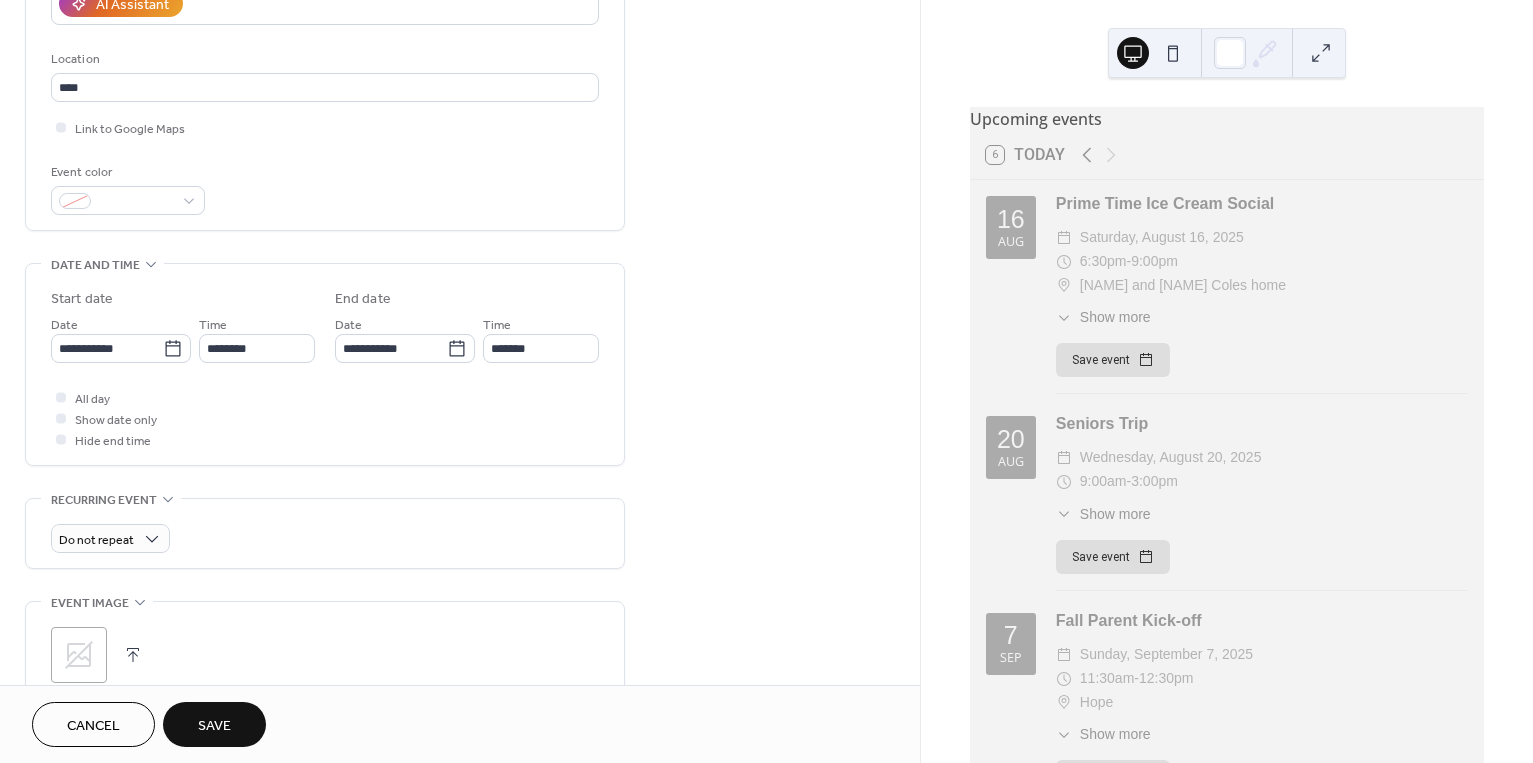 type on "**********" 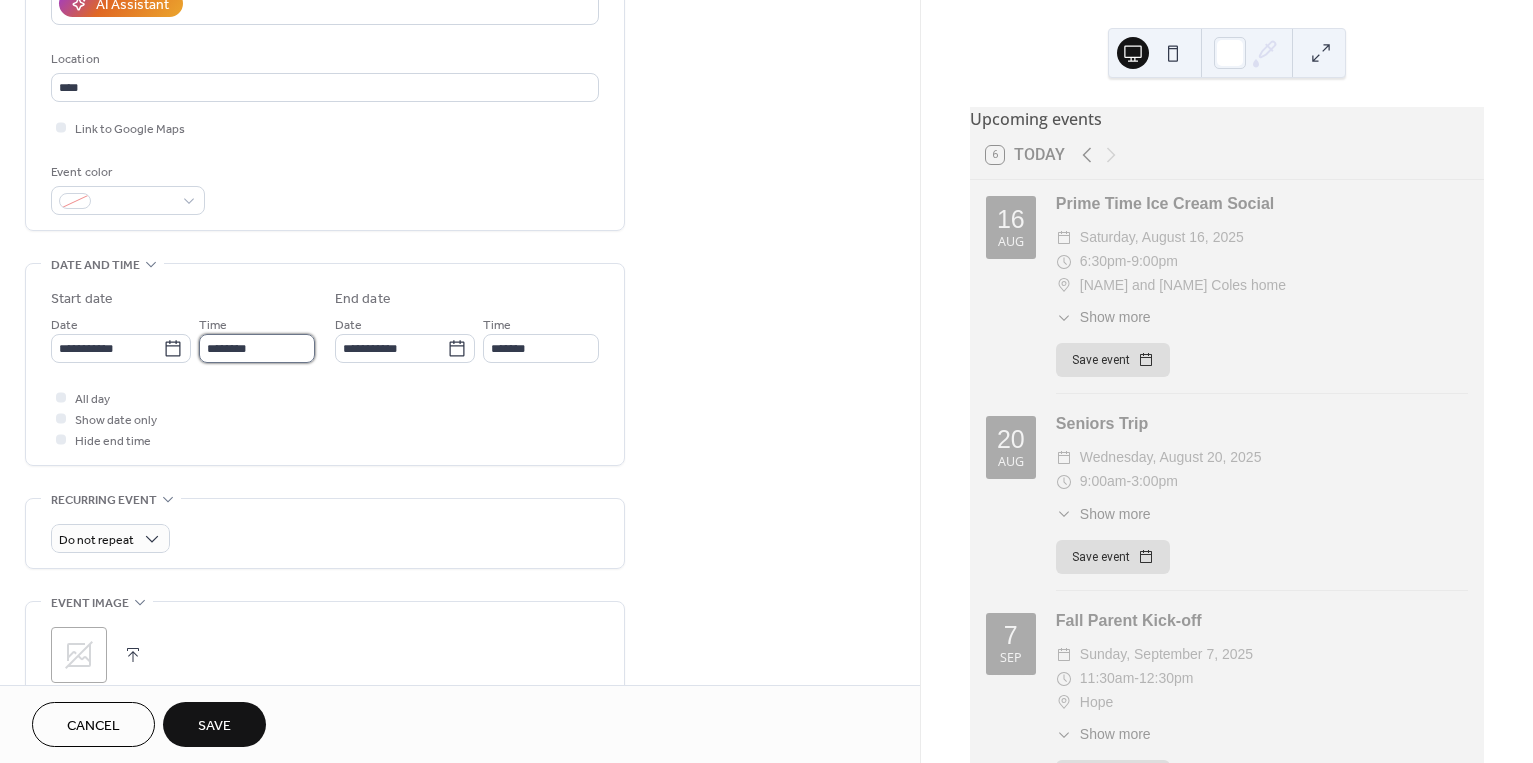 click on "********" at bounding box center (257, 348) 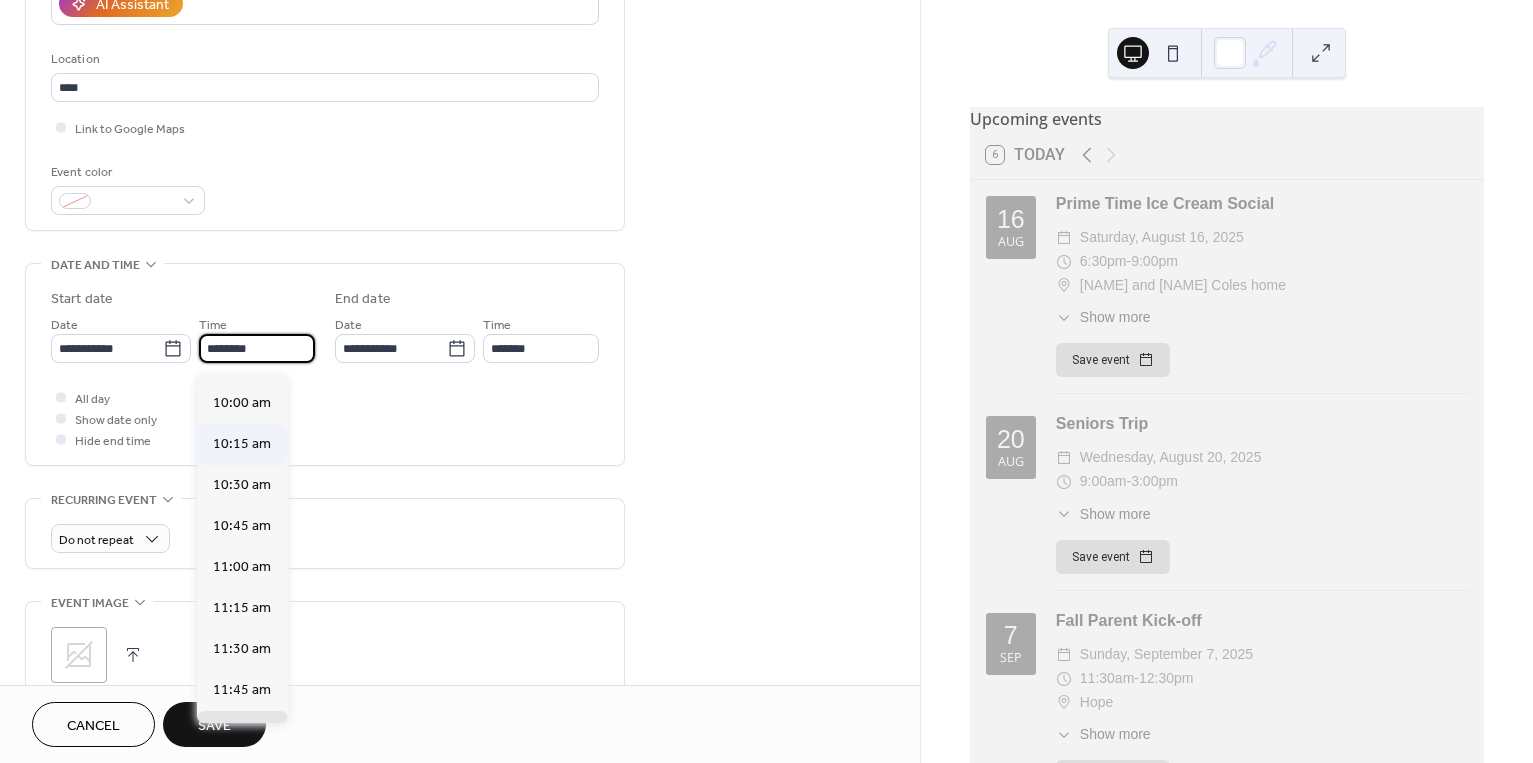scroll, scrollTop: 1628, scrollLeft: 0, axis: vertical 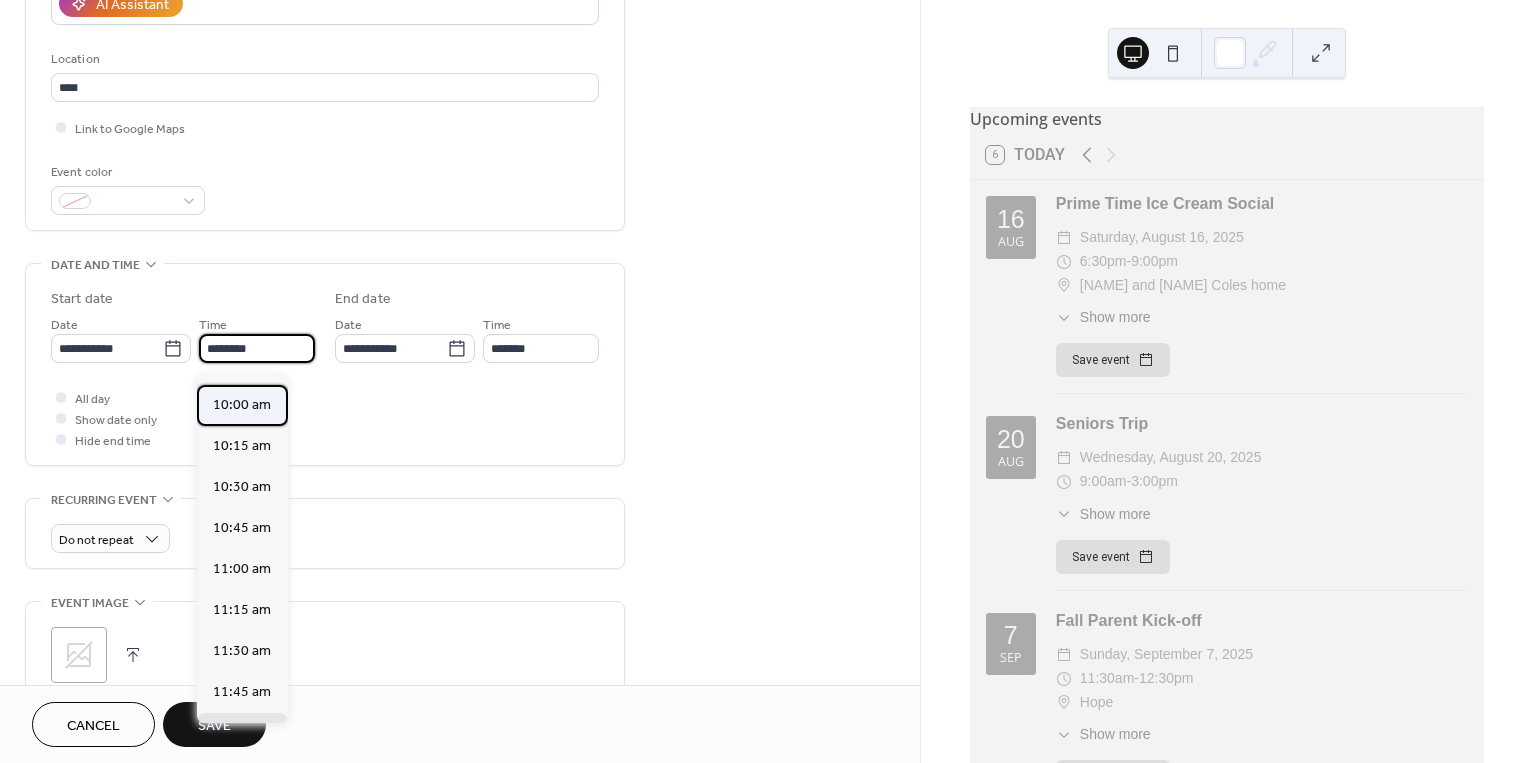 click on "10:00 am" at bounding box center [242, 405] 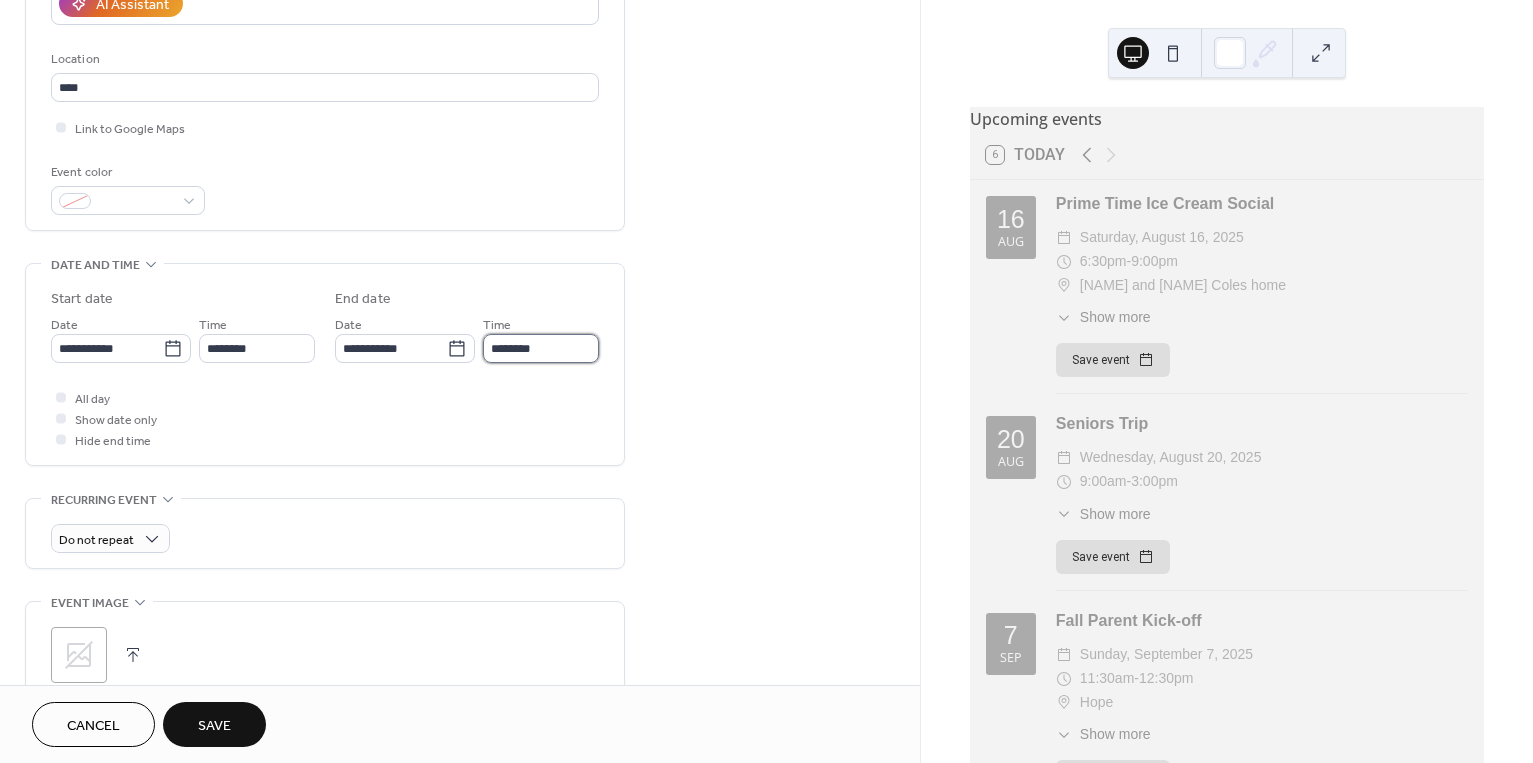 click on "********" at bounding box center (541, 348) 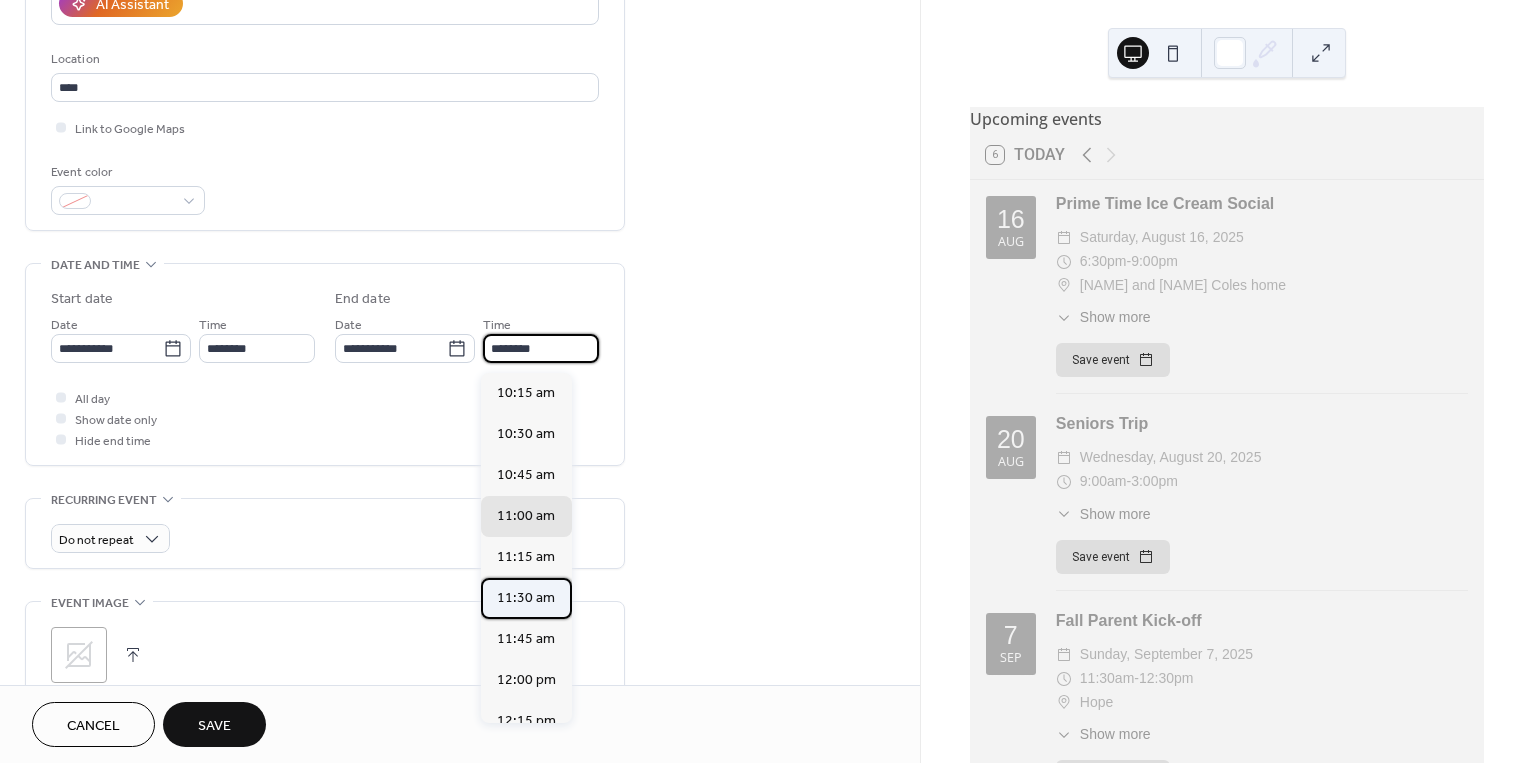 click on "11:30 am" at bounding box center (526, 598) 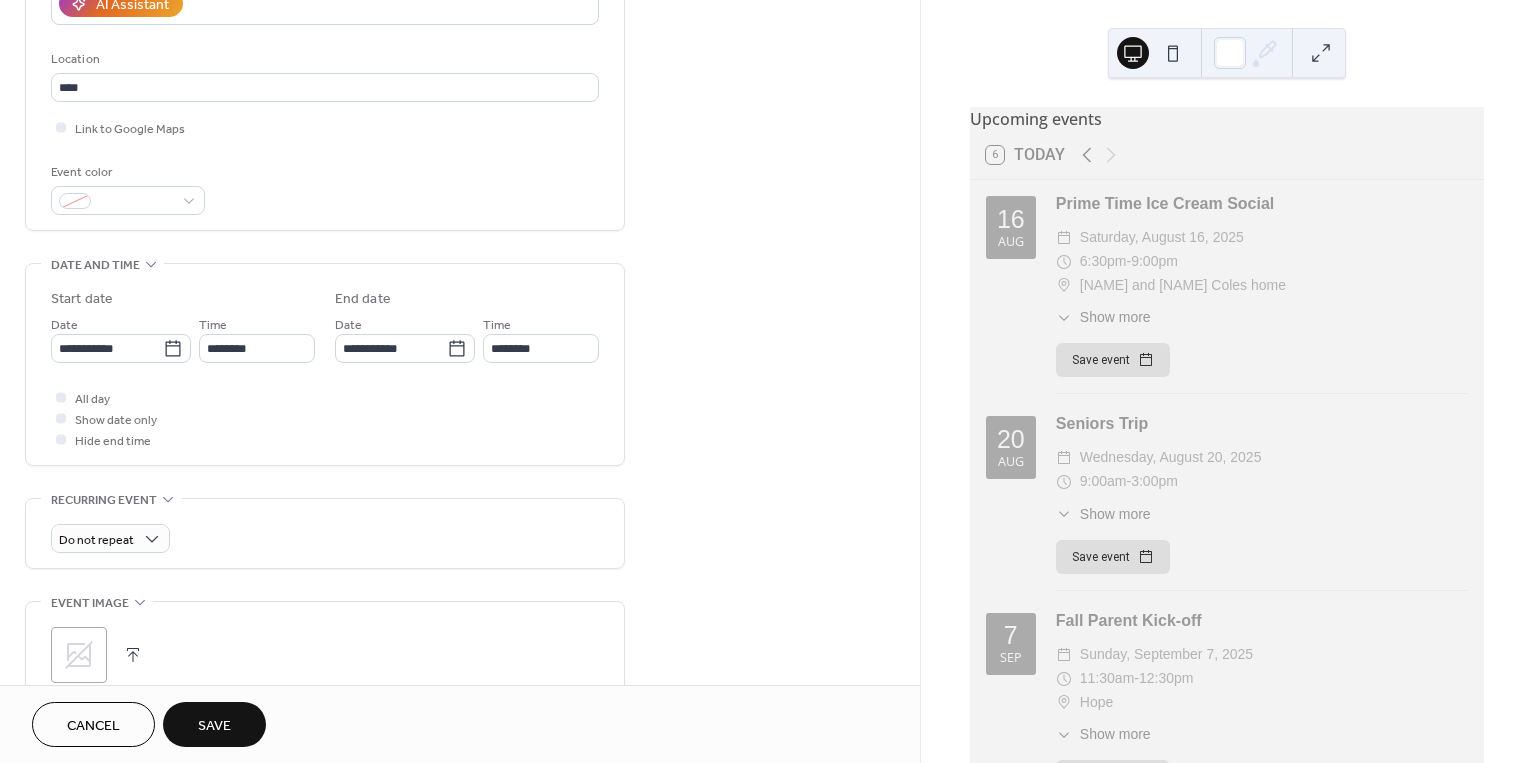type on "********" 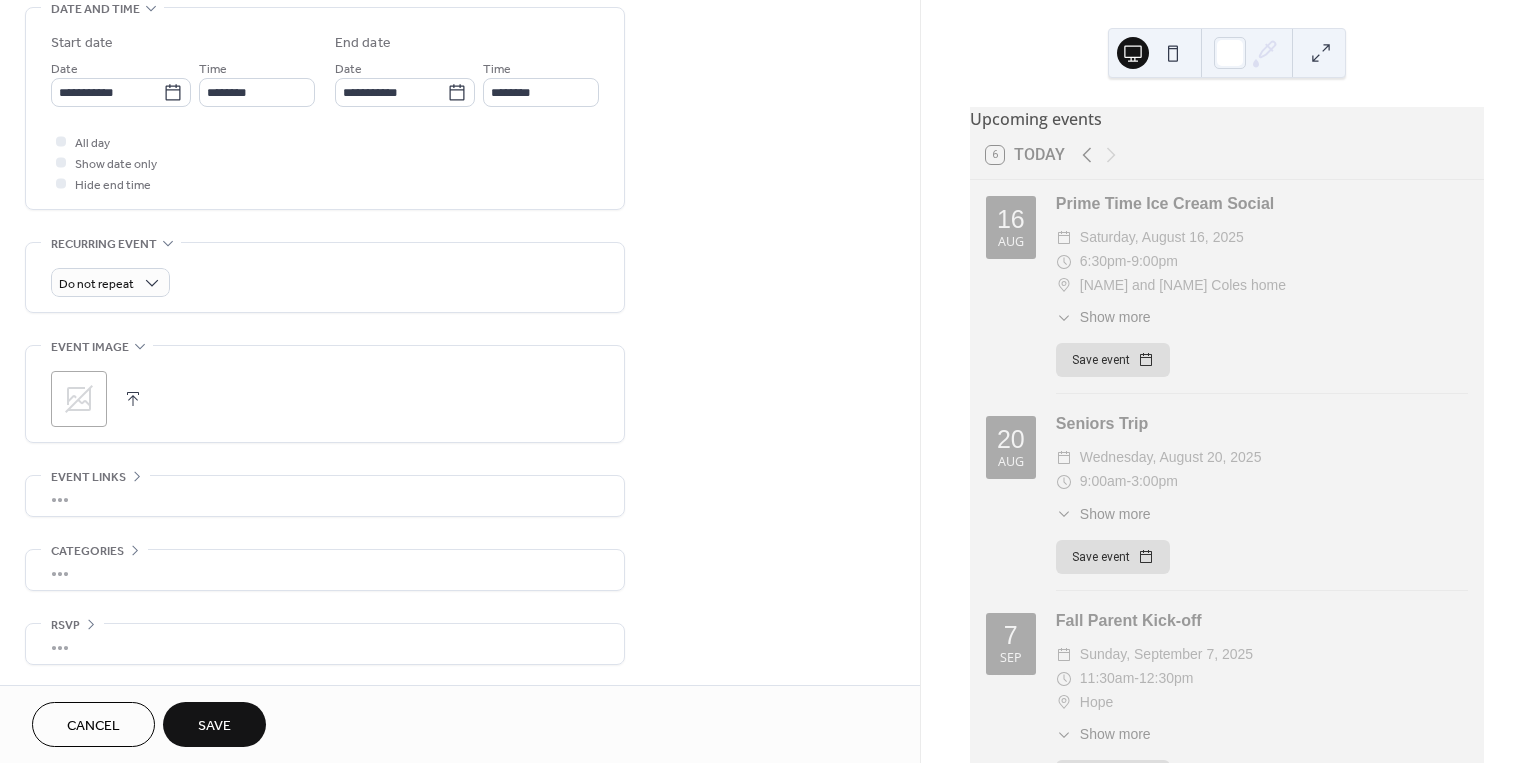 scroll, scrollTop: 650, scrollLeft: 0, axis: vertical 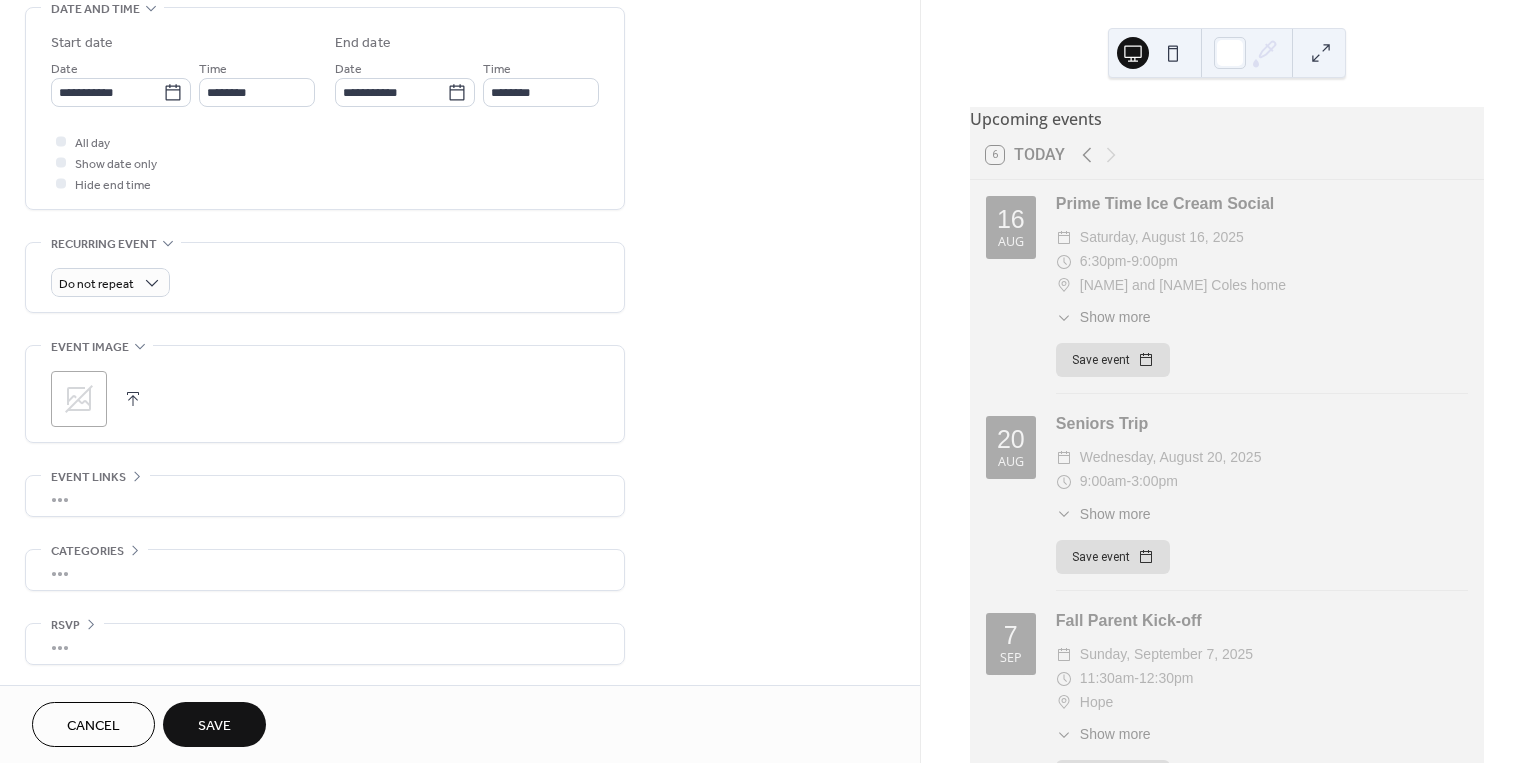 click on "Save" at bounding box center [214, 726] 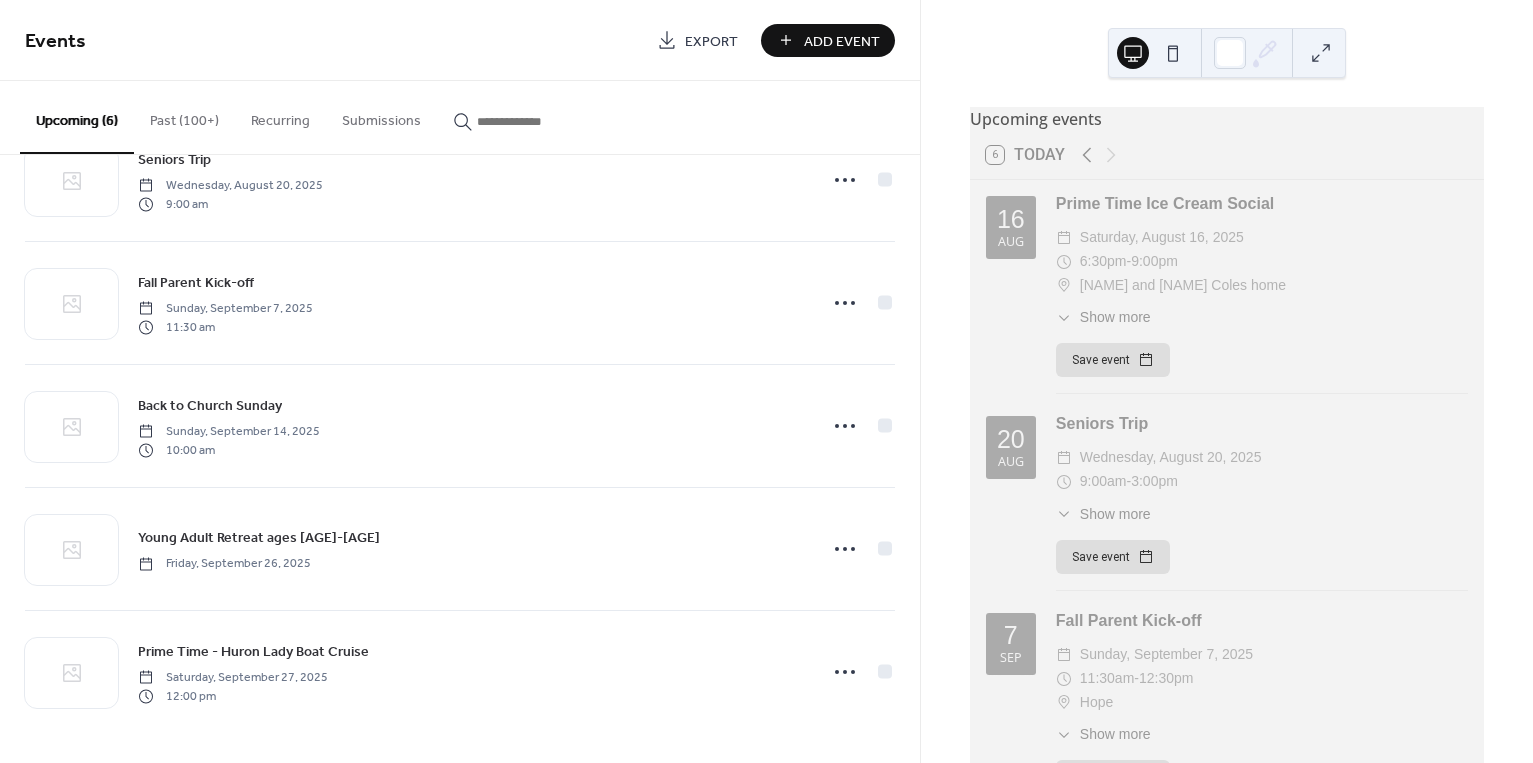 scroll, scrollTop: 189, scrollLeft: 0, axis: vertical 